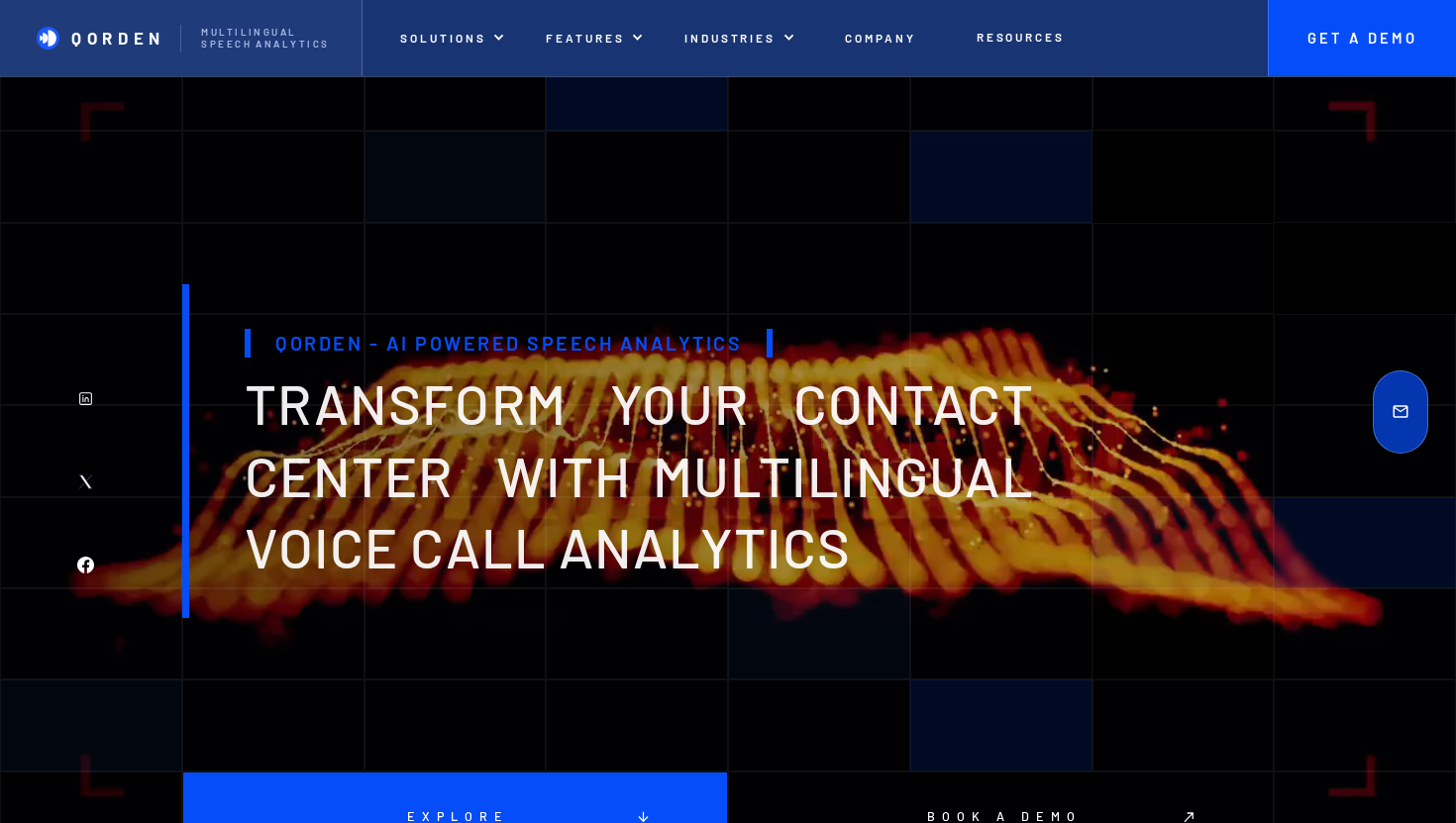 scroll, scrollTop: 0, scrollLeft: 0, axis: both 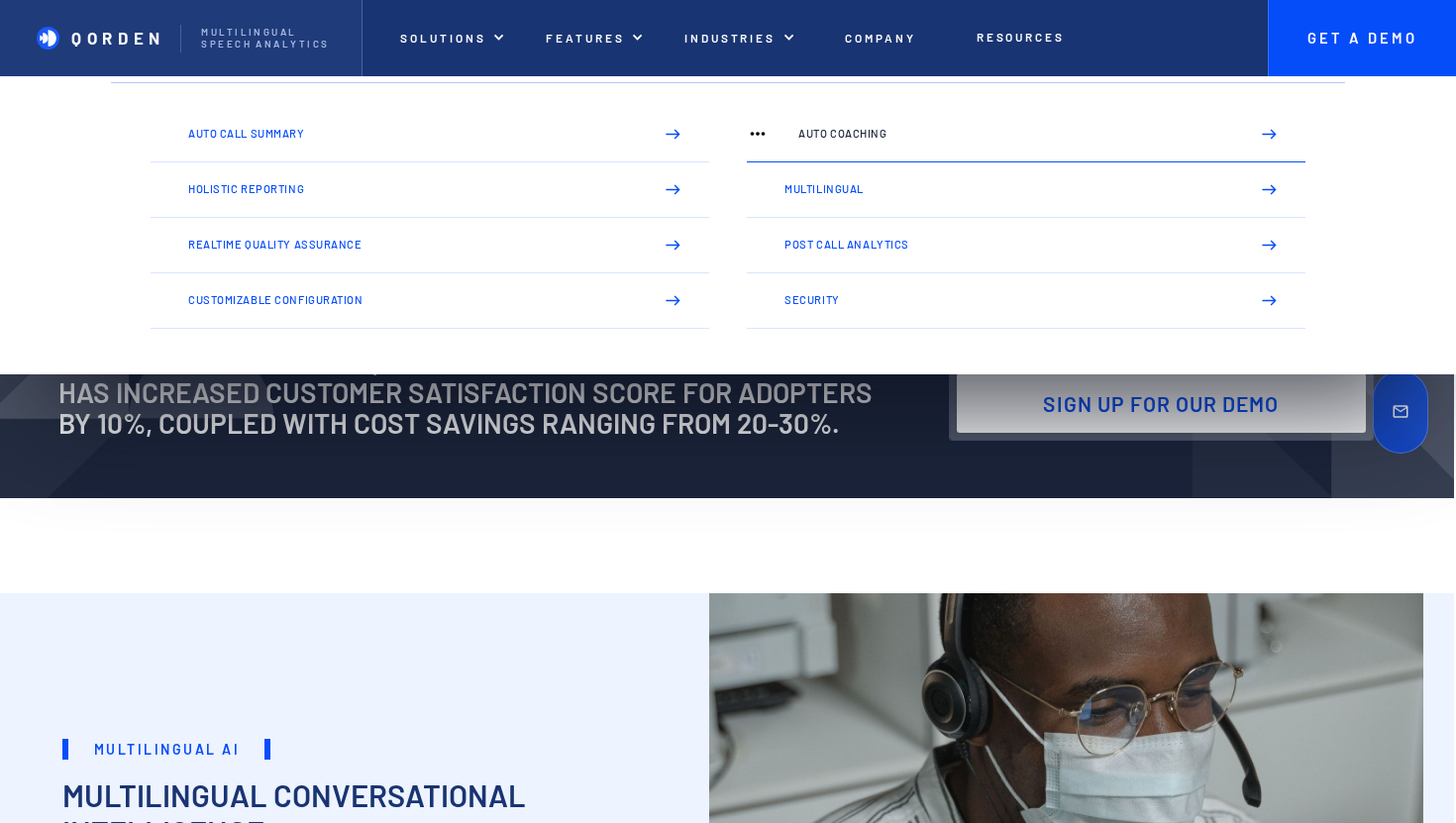 click on "Auto Coaching" at bounding box center [1026, 135] 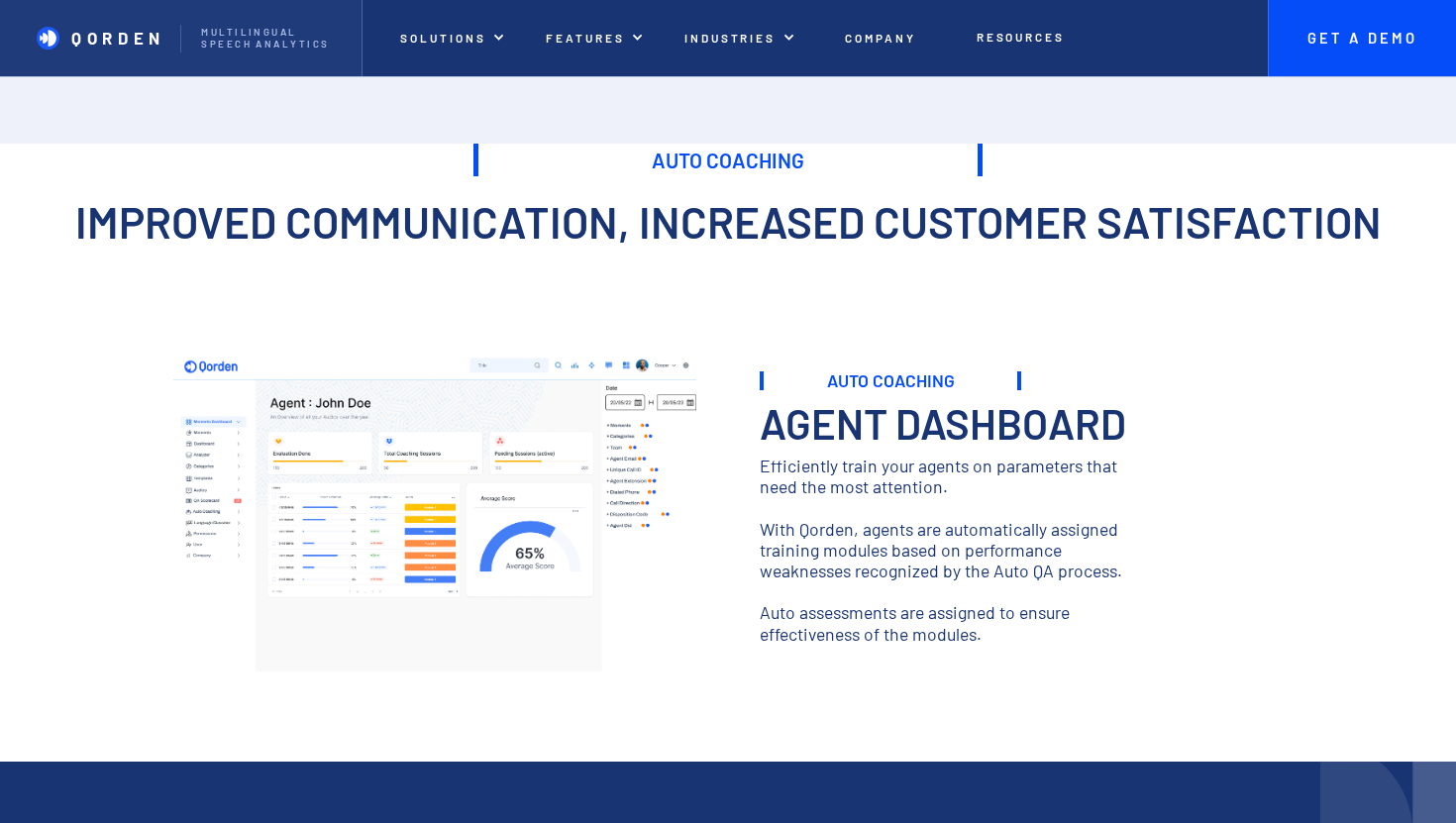 scroll, scrollTop: 0, scrollLeft: 0, axis: both 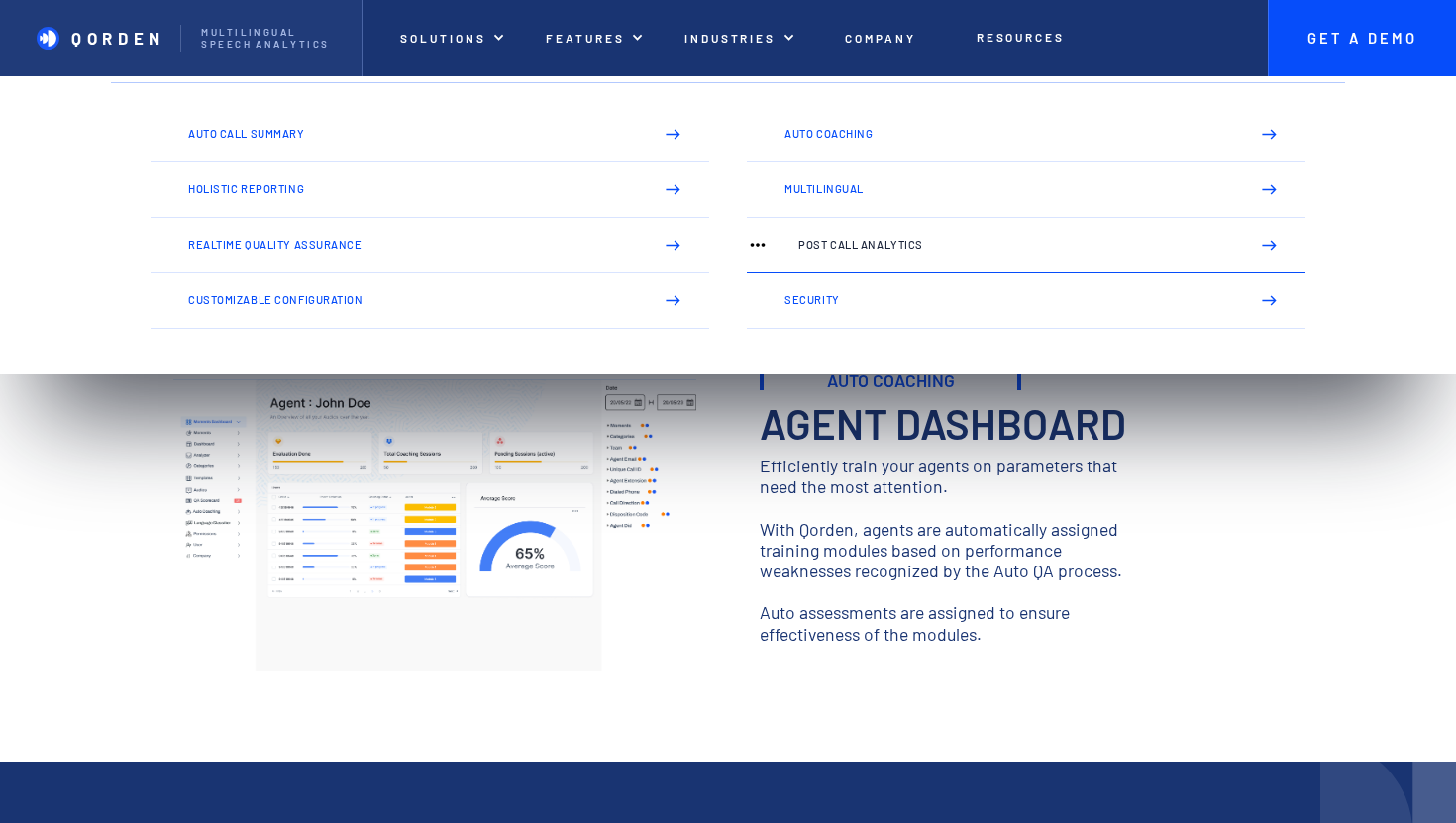 click on "Post Call Analytics" at bounding box center (1015, 245) 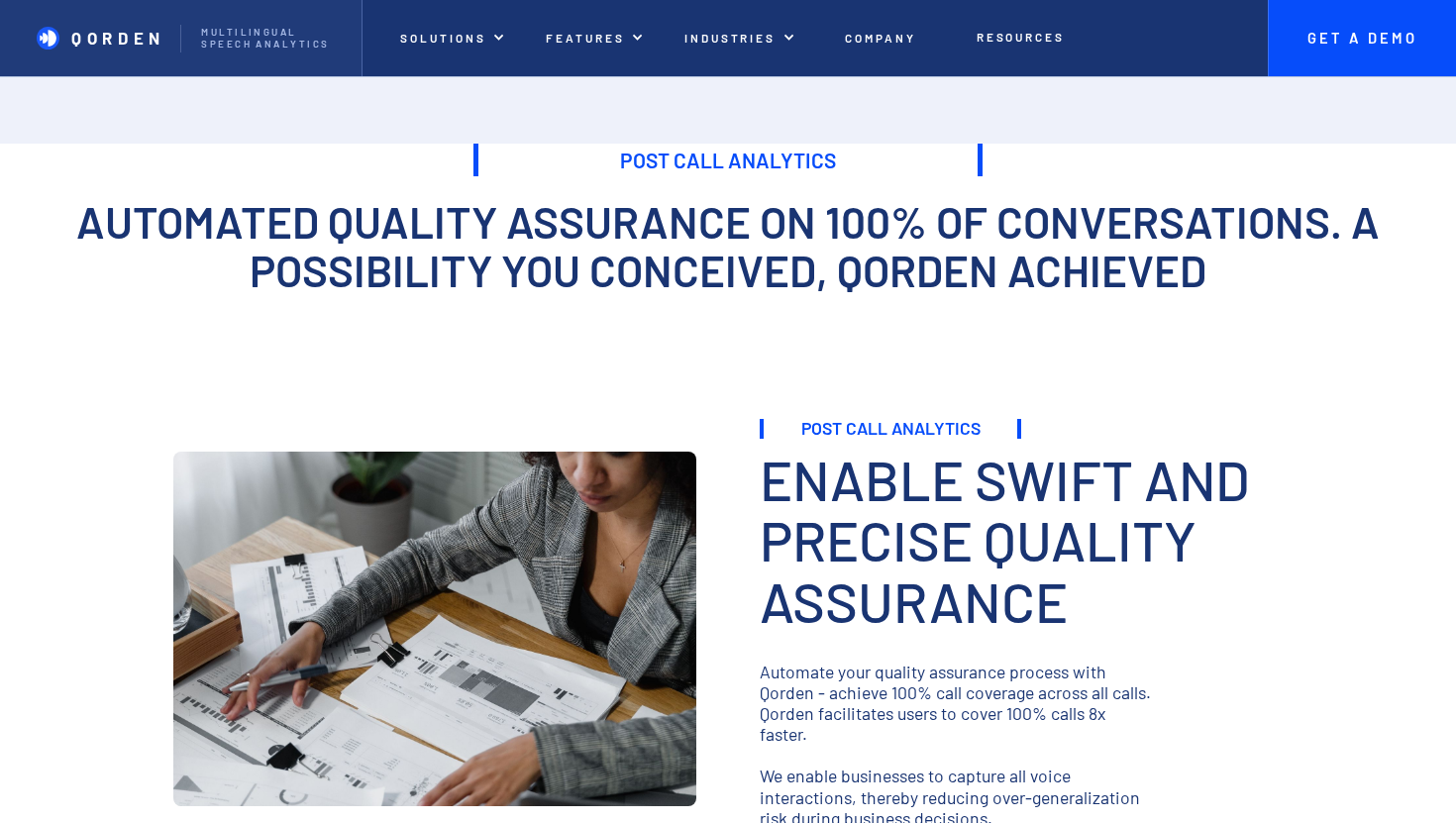 scroll, scrollTop: 0, scrollLeft: 0, axis: both 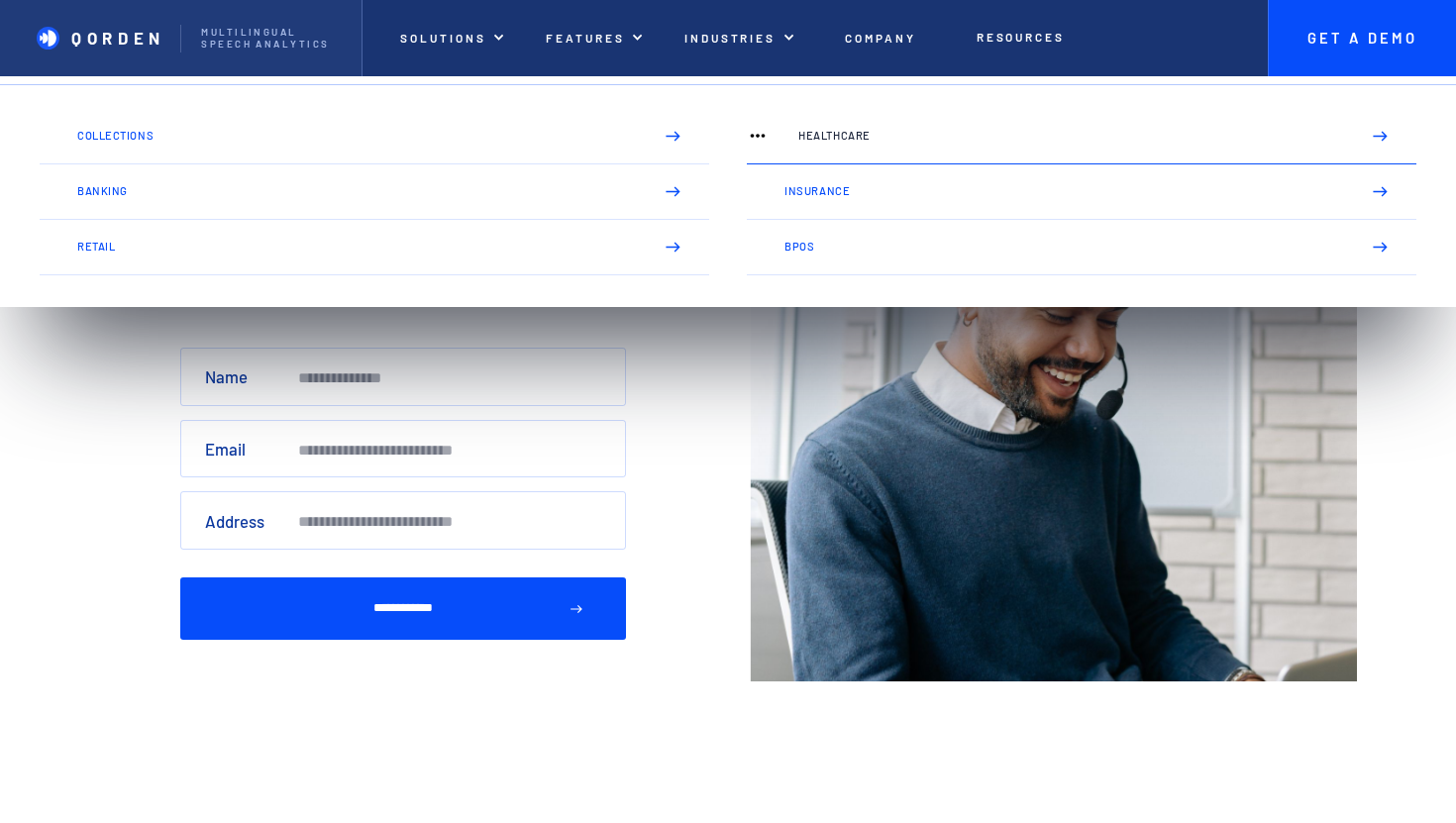 click on "Healthcare" at bounding box center [1082, 137] 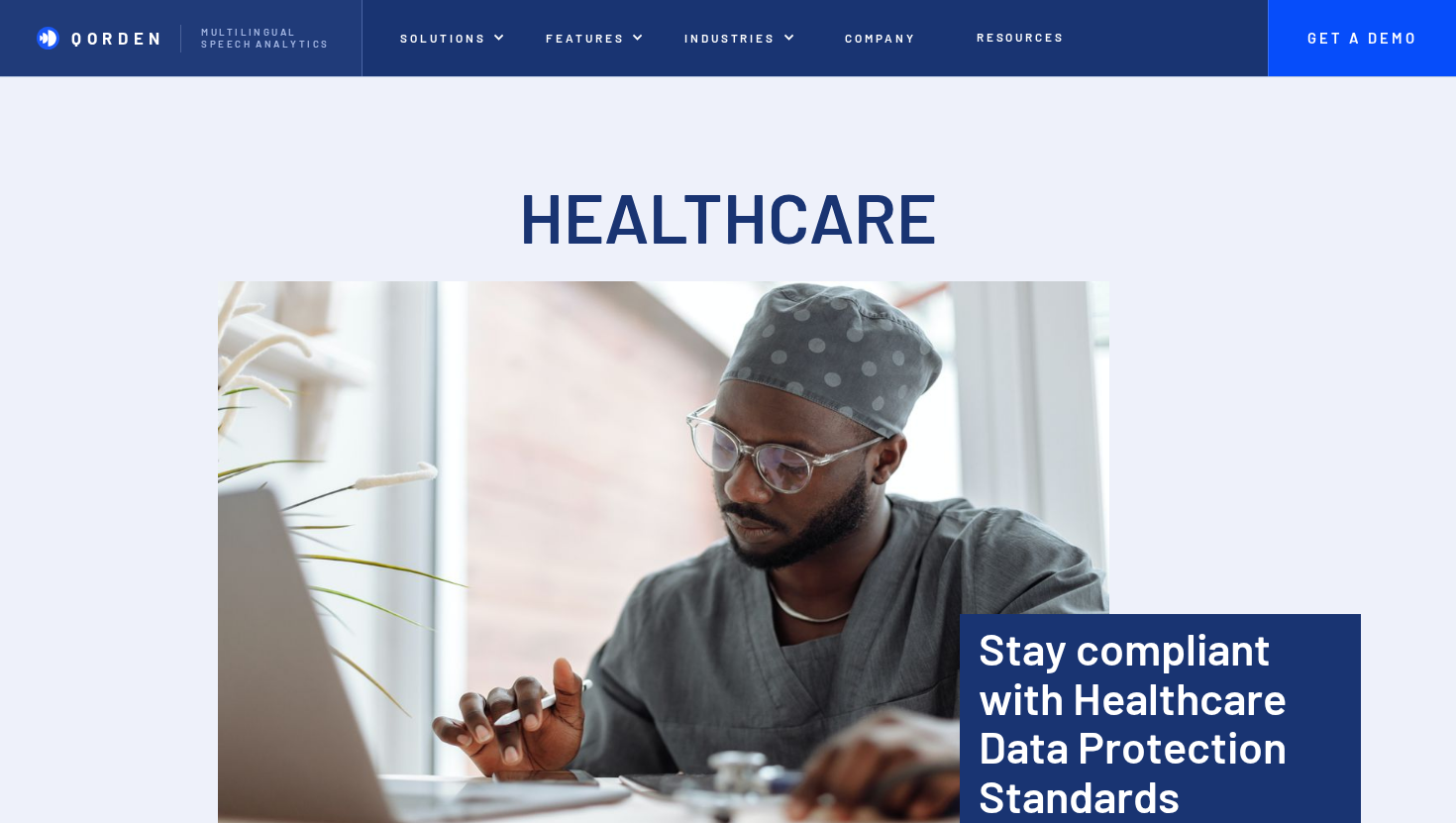scroll, scrollTop: 0, scrollLeft: 0, axis: both 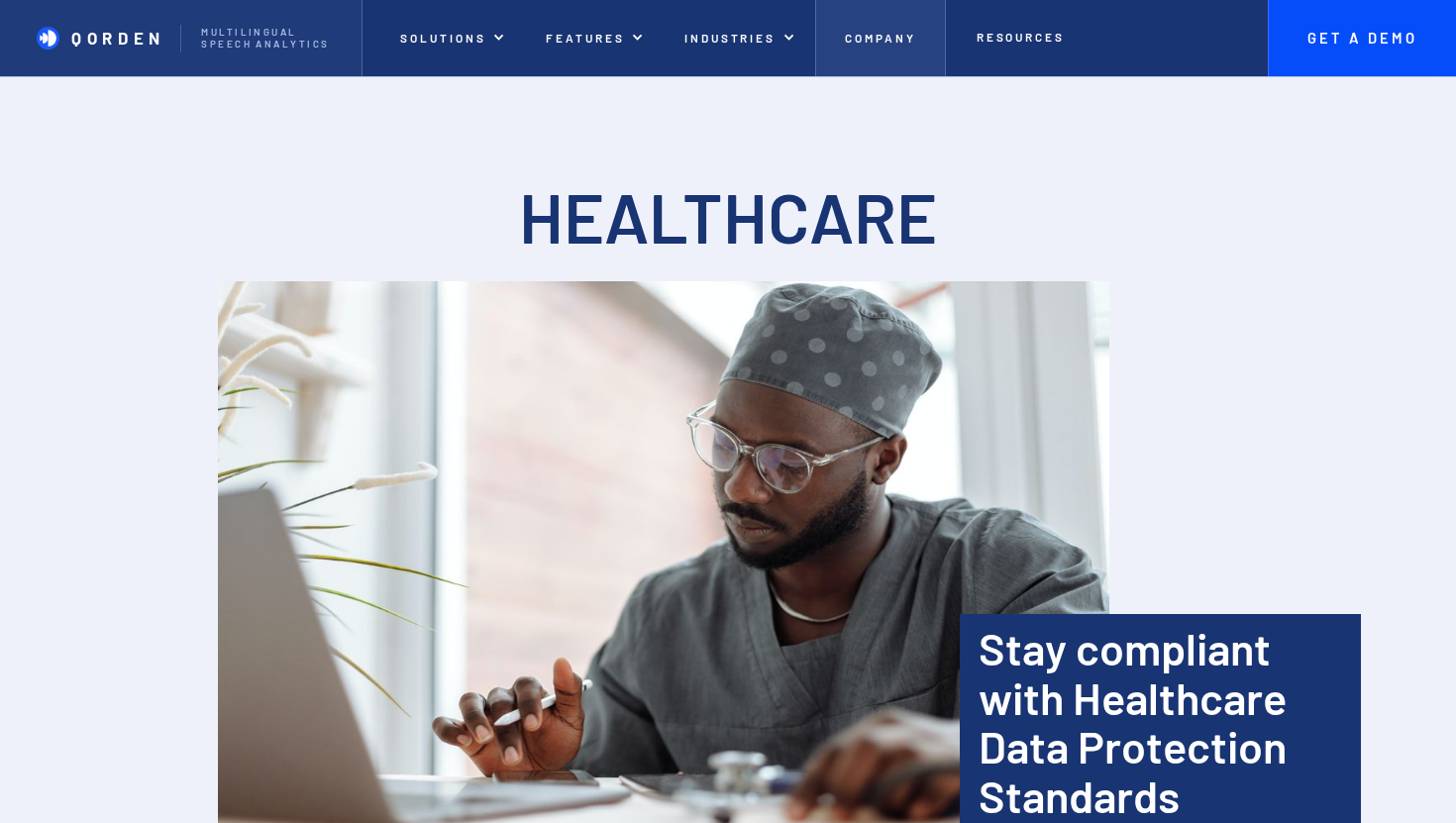 click on "Company" at bounding box center (881, 38) 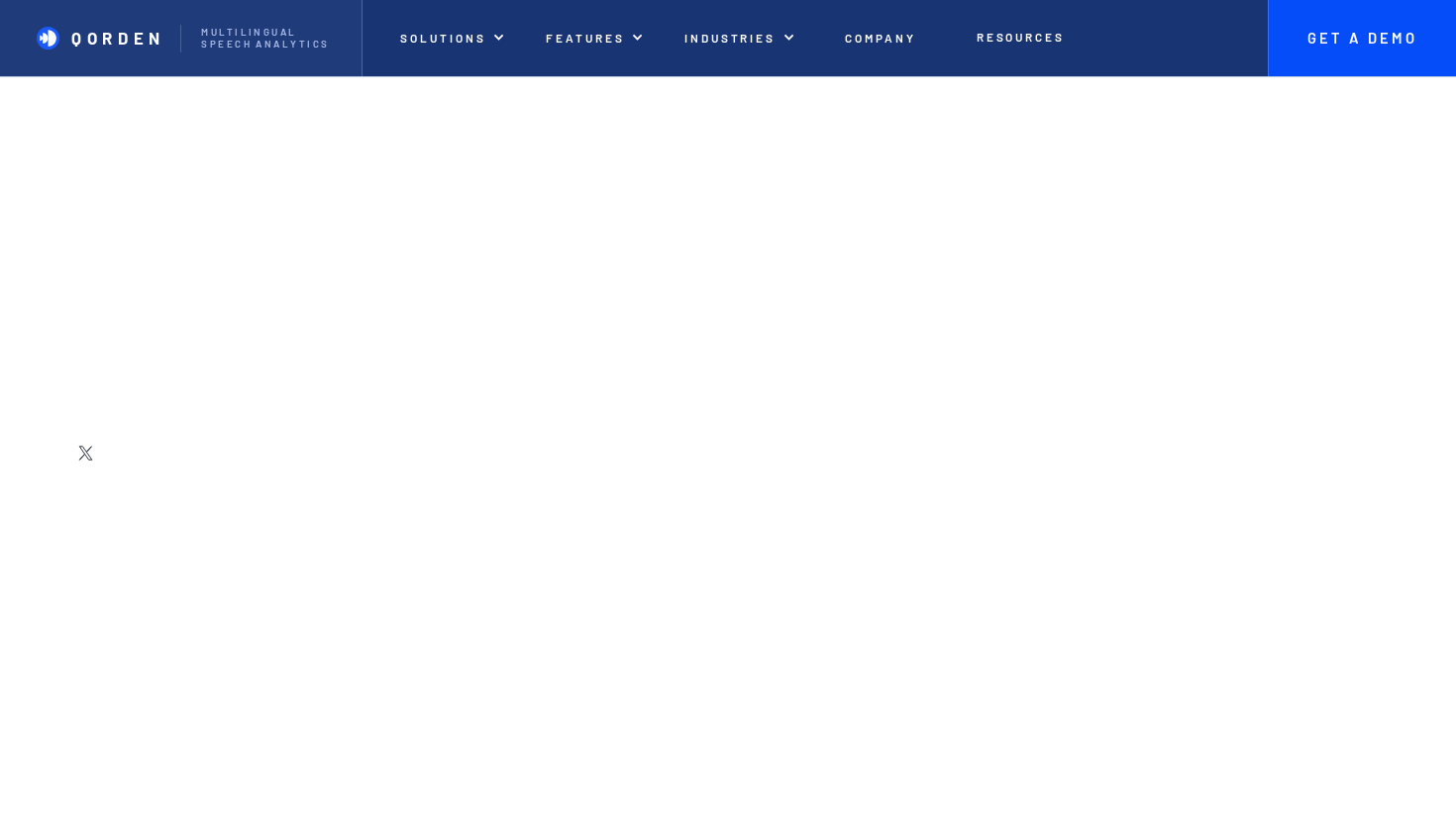 scroll, scrollTop: 0, scrollLeft: 0, axis: both 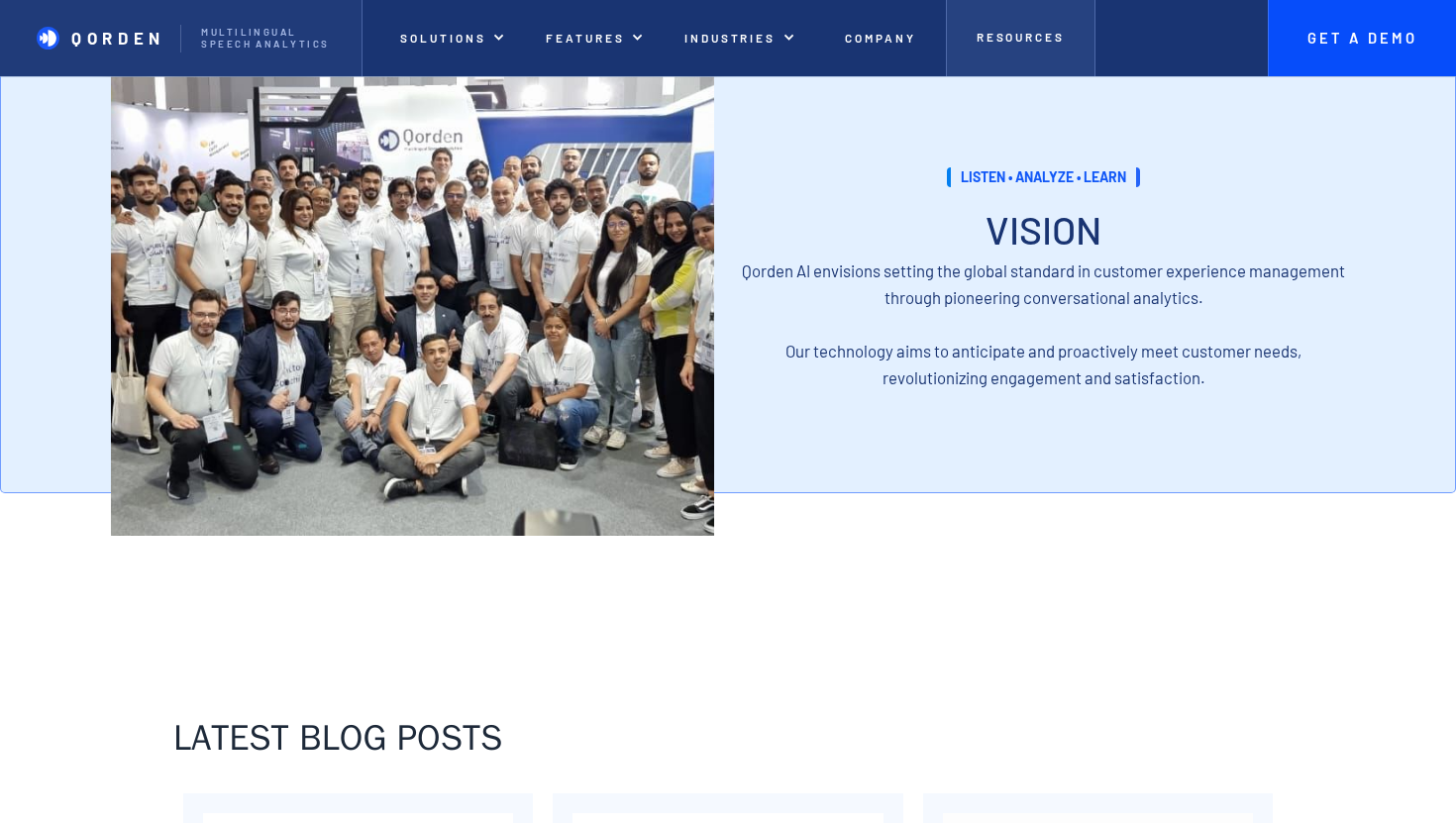 click on "Resources" at bounding box center [1020, 38] 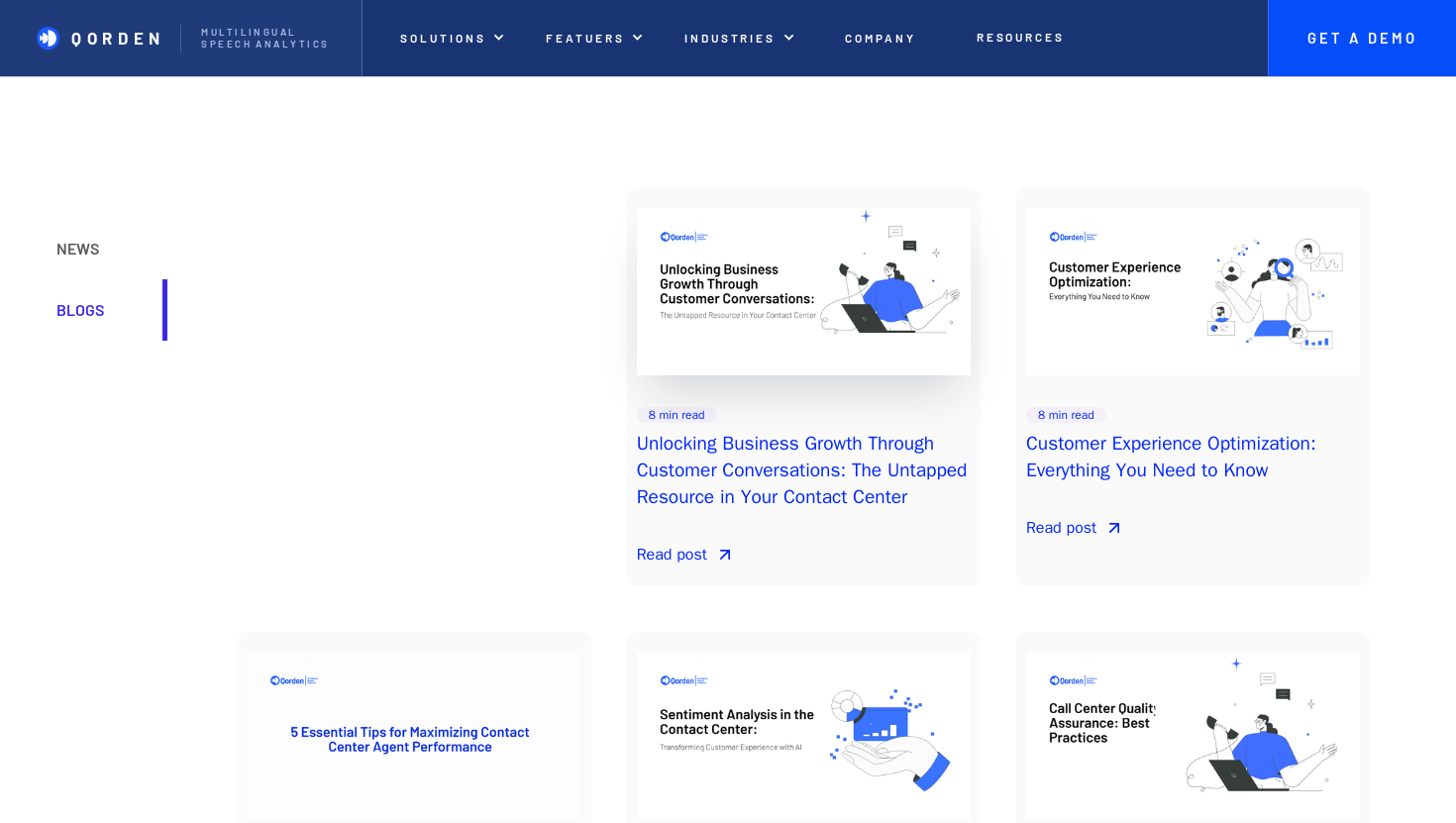 scroll, scrollTop: 0, scrollLeft: 0, axis: both 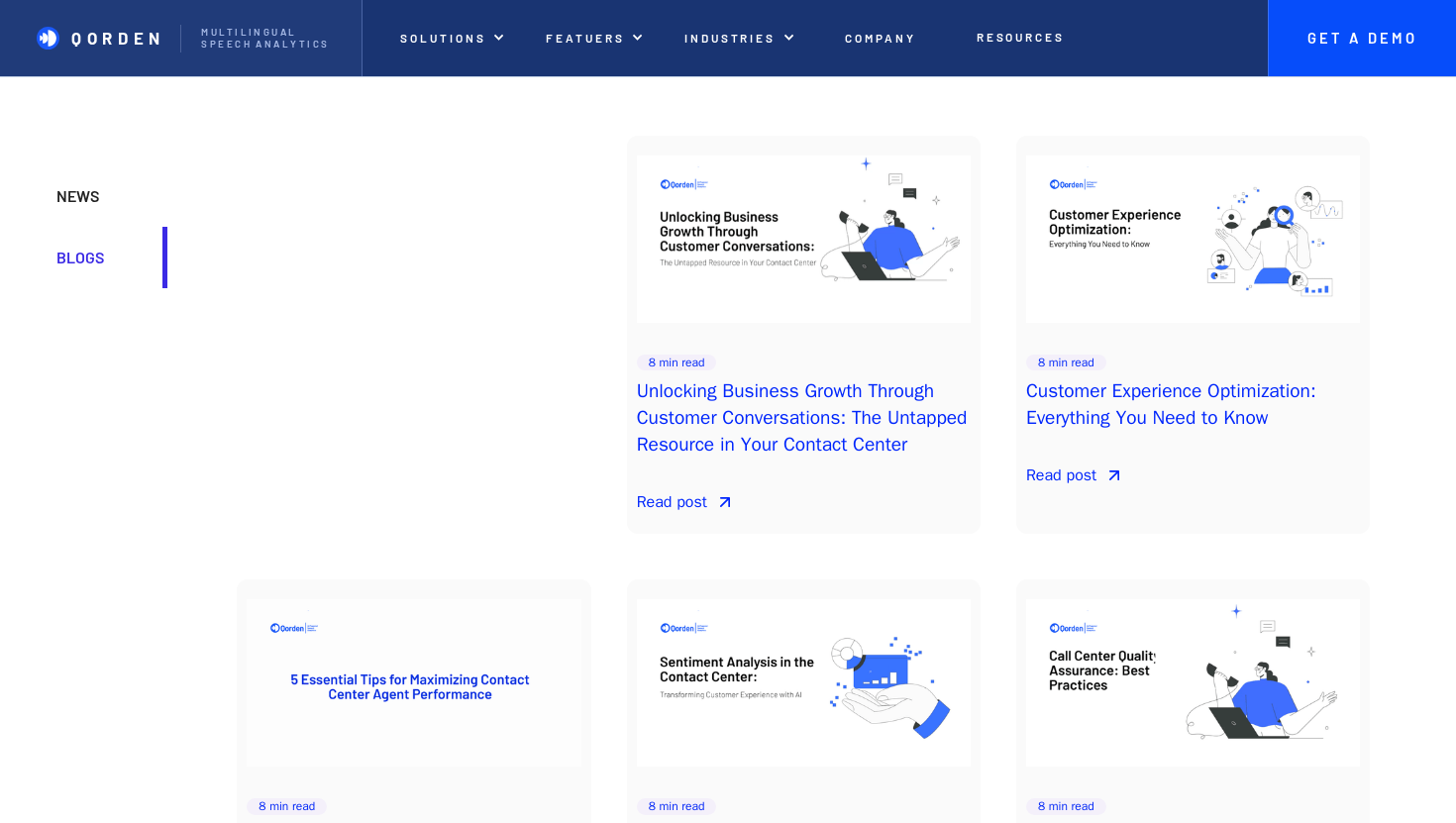 click on "NEWS" at bounding box center (100, 196) 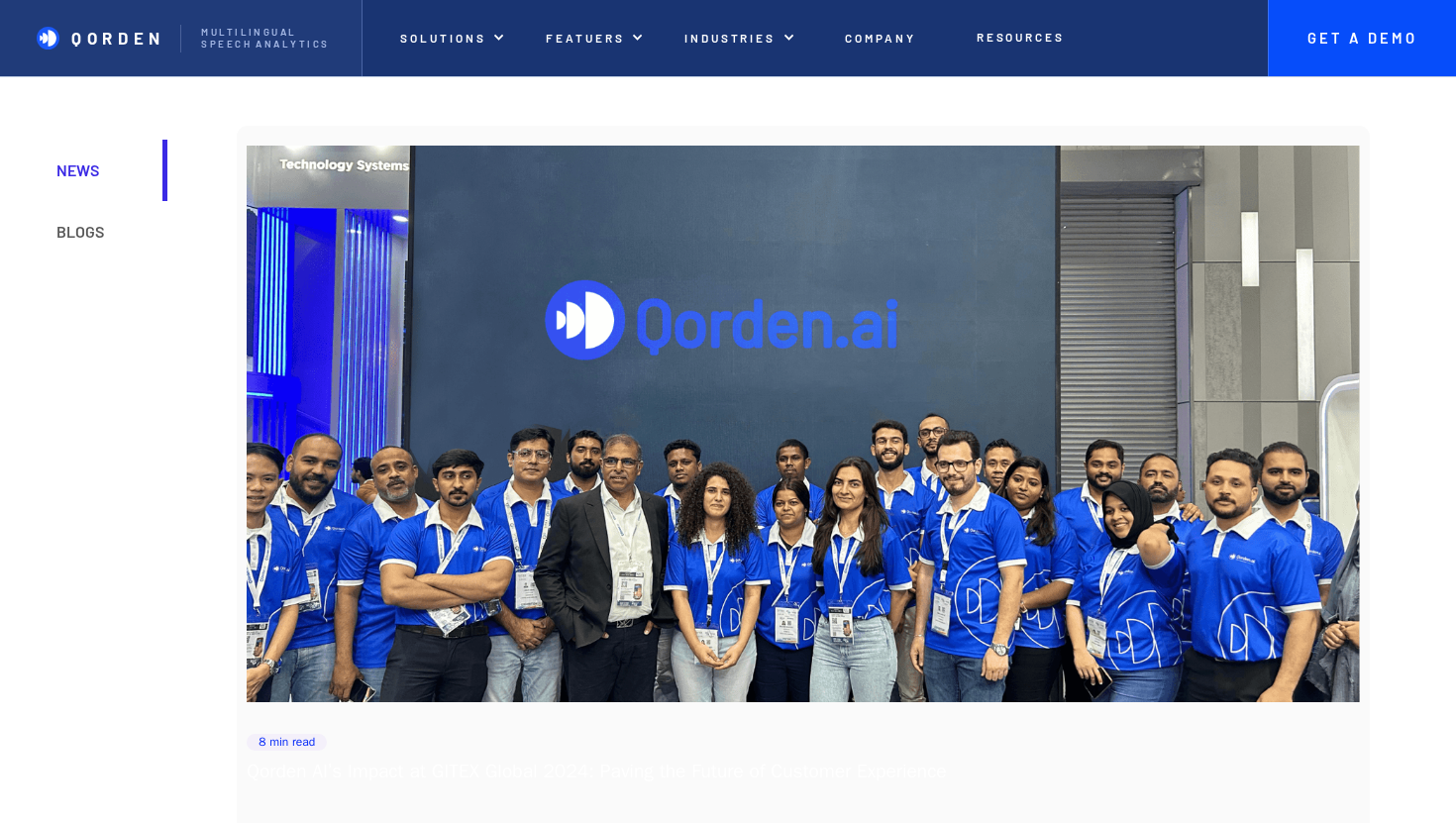 scroll, scrollTop: 82, scrollLeft: 0, axis: vertical 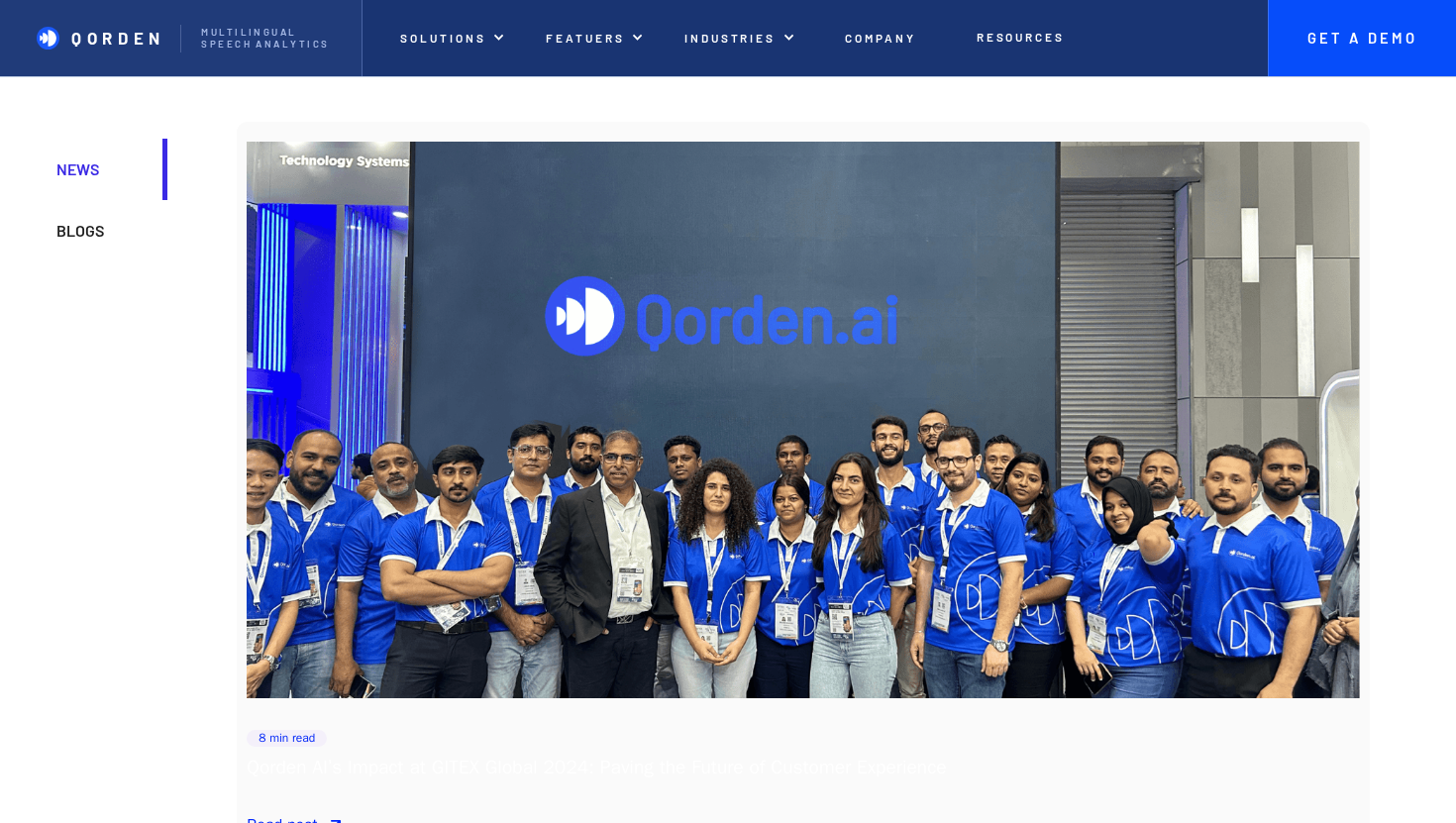 click on "Blogs" at bounding box center [100, 231] 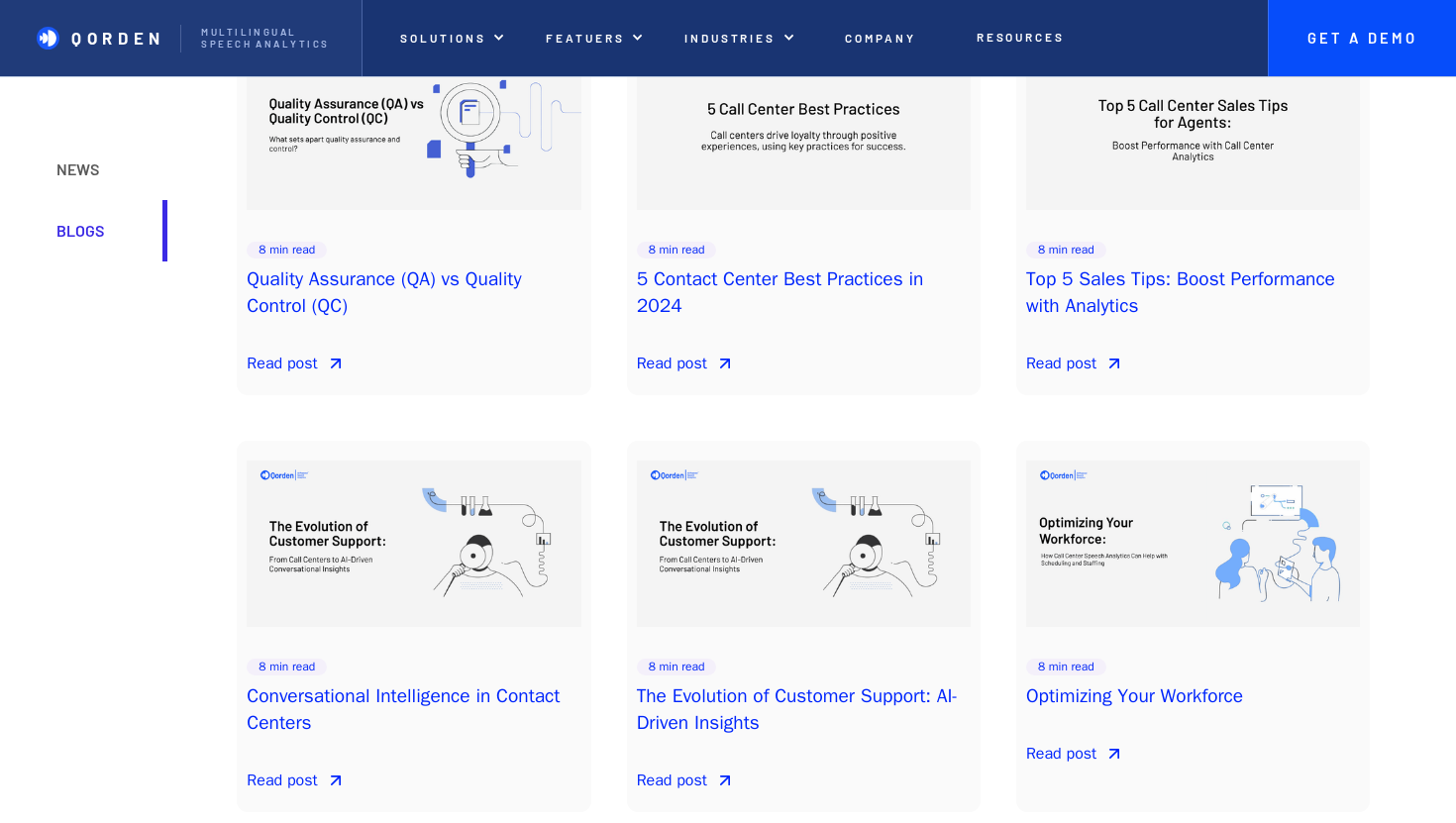 scroll, scrollTop: 1882, scrollLeft: 0, axis: vertical 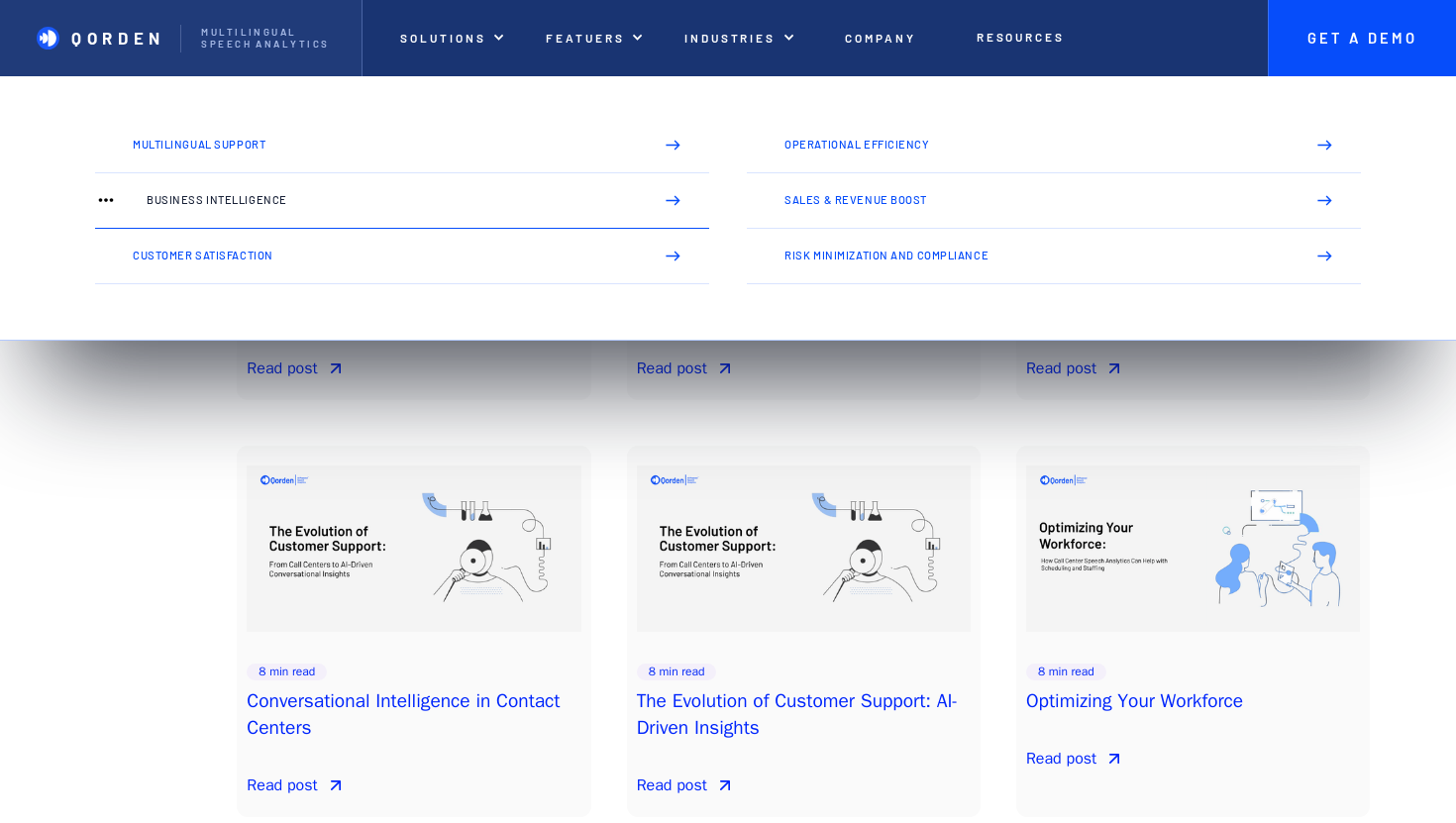 click on "Business Intelligence" at bounding box center (402, 201) 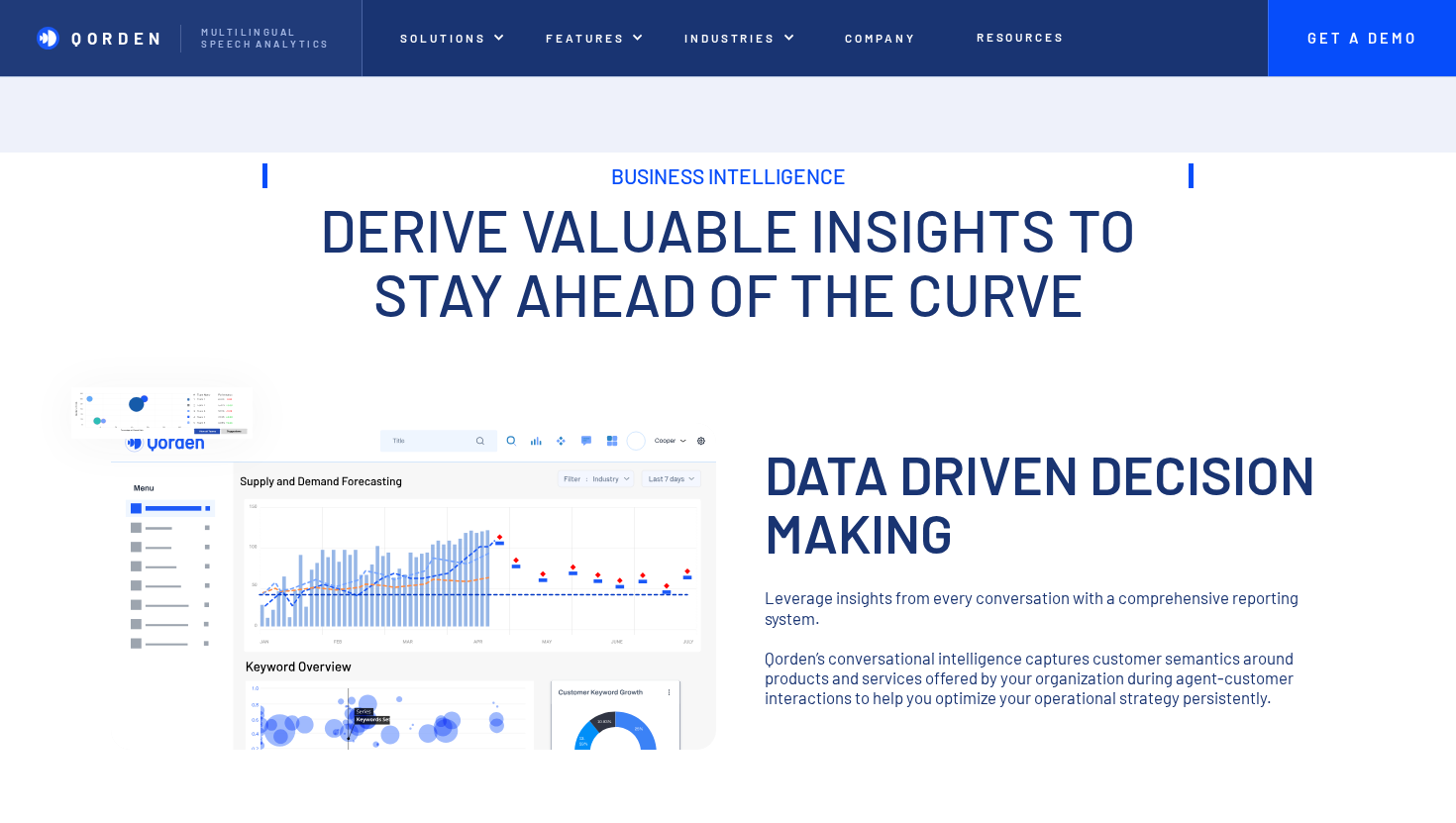 scroll, scrollTop: 0, scrollLeft: 0, axis: both 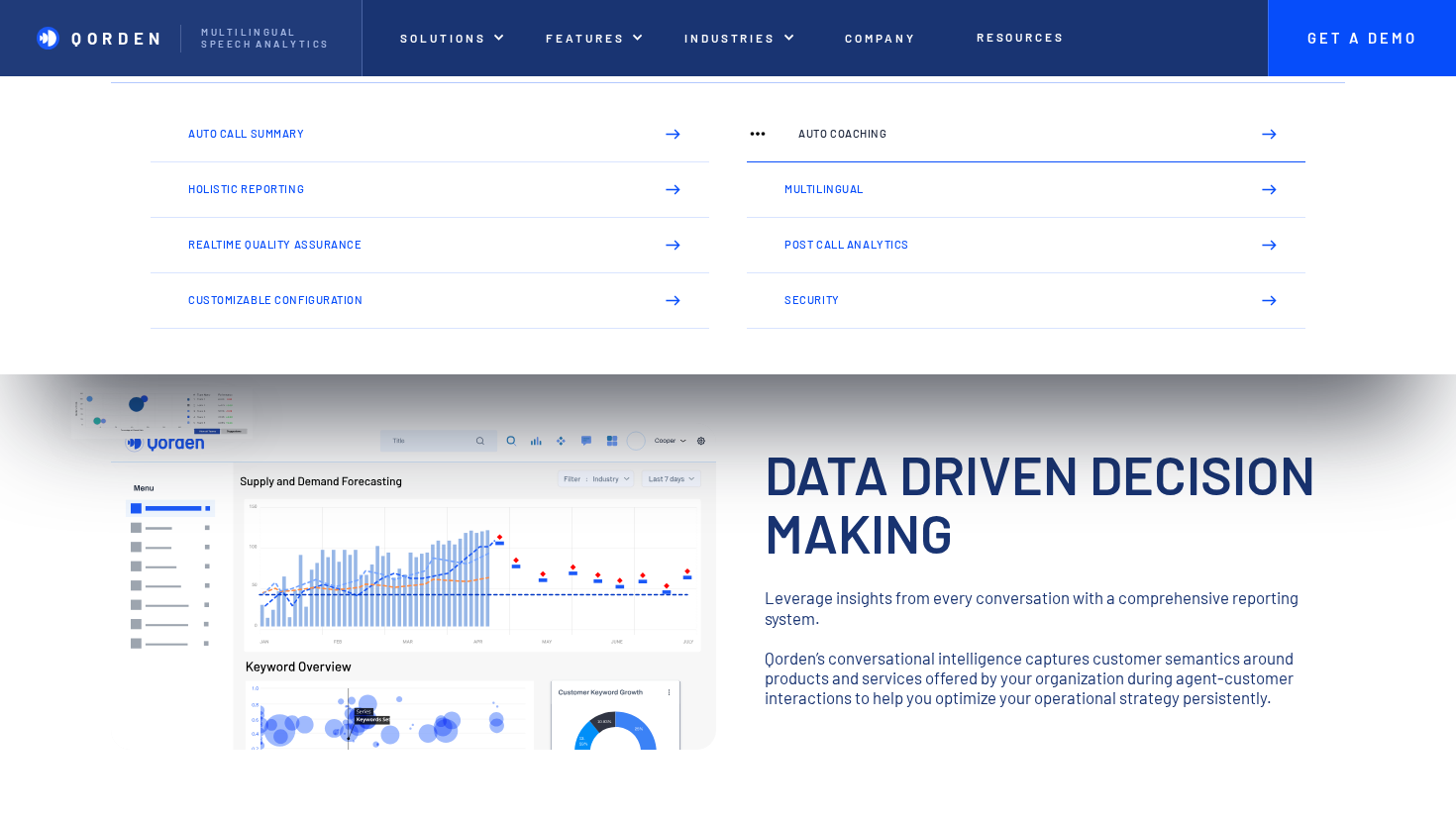 click on "Auto Coaching" at bounding box center (1026, 135) 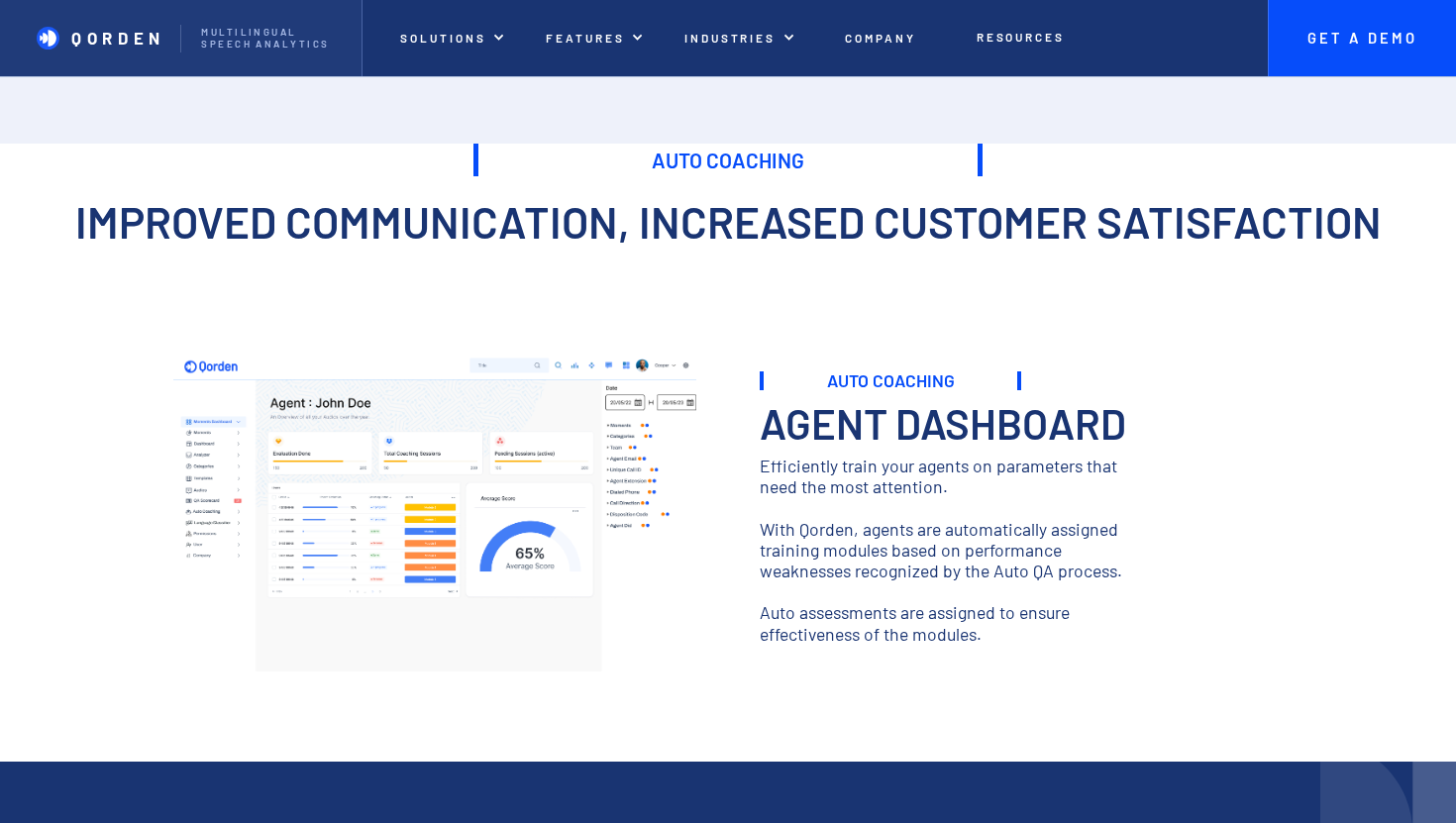 scroll, scrollTop: 0, scrollLeft: 0, axis: both 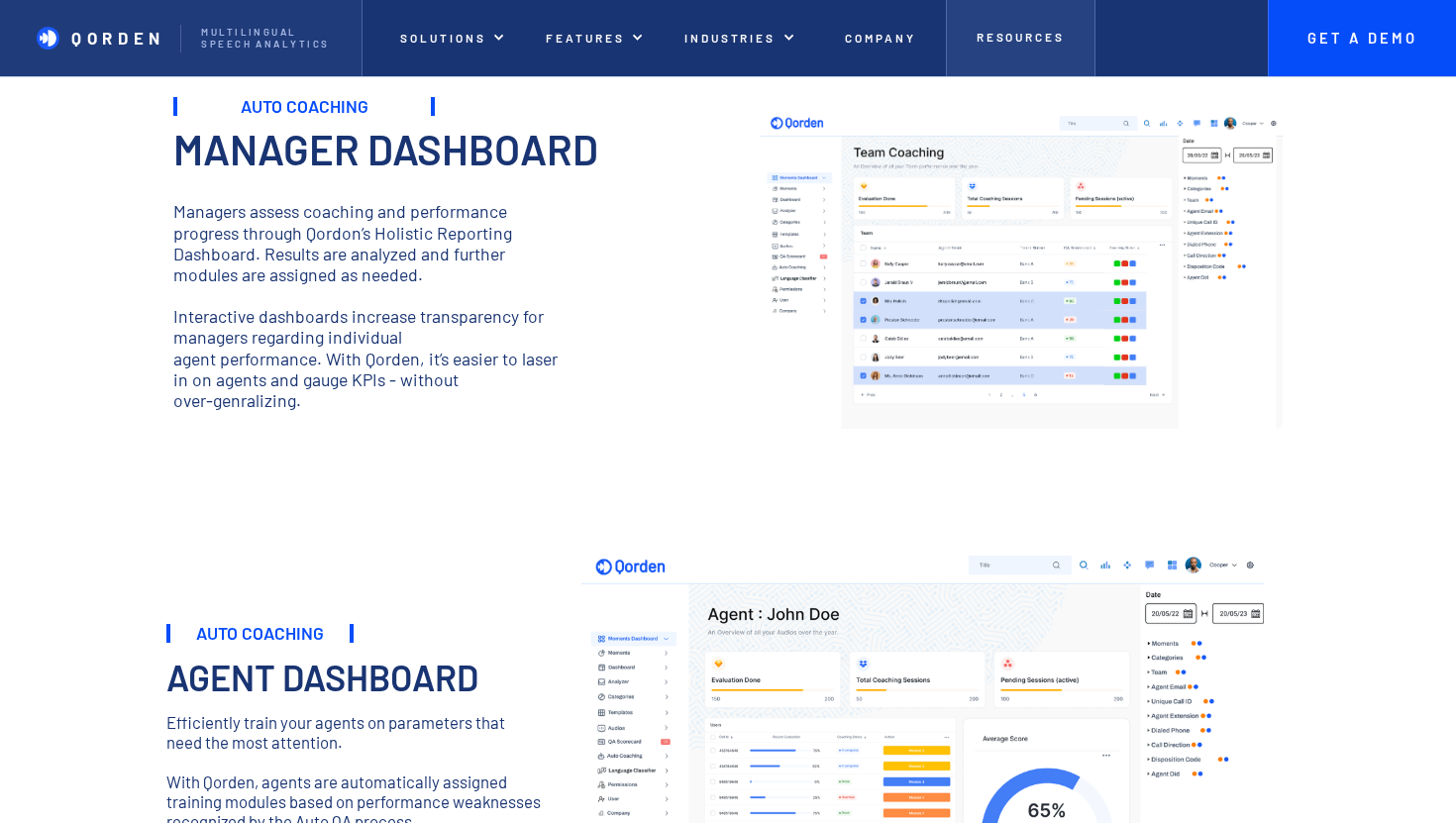 click on "Resources" at bounding box center (1020, 38) 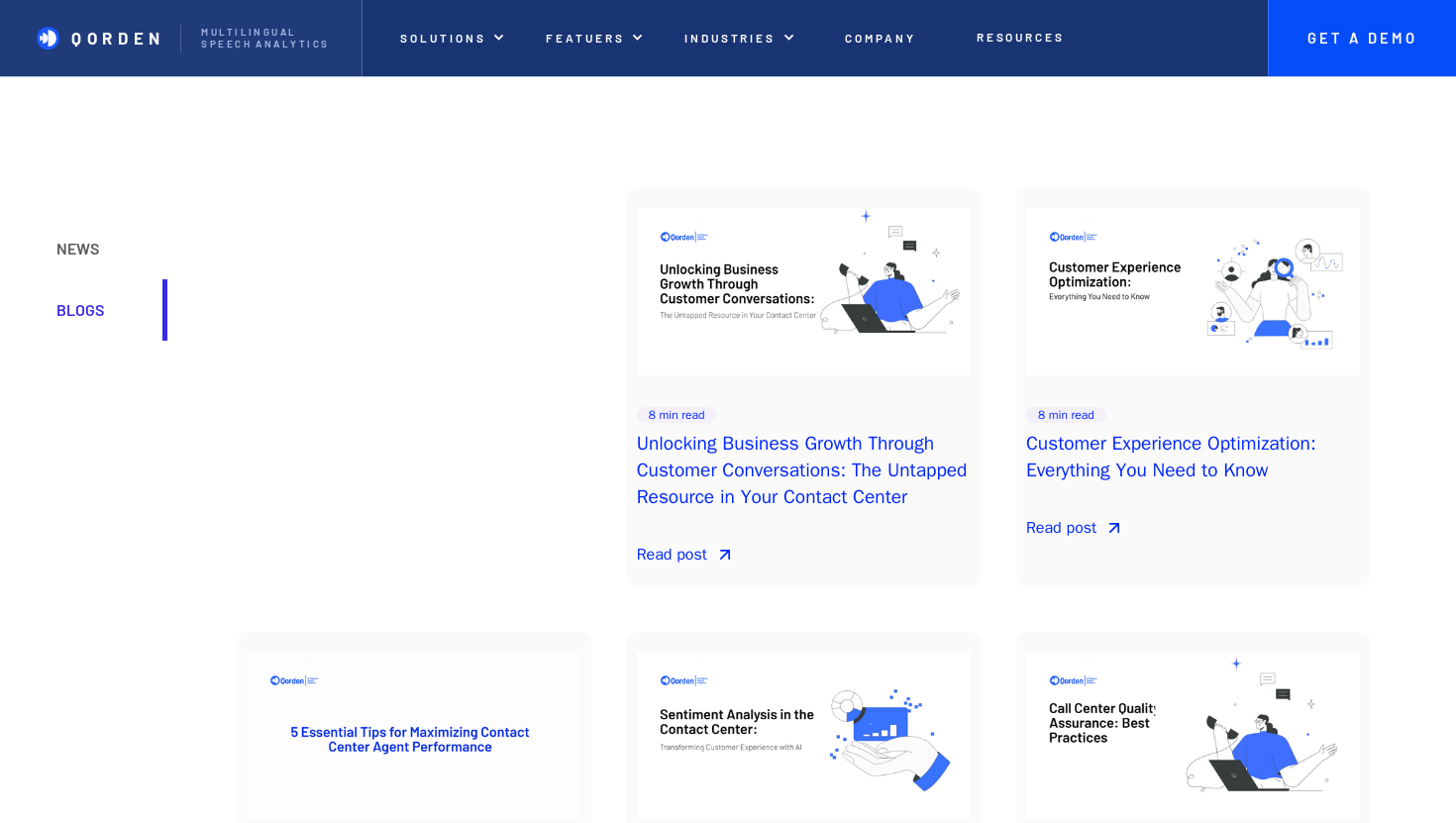 scroll, scrollTop: 0, scrollLeft: 0, axis: both 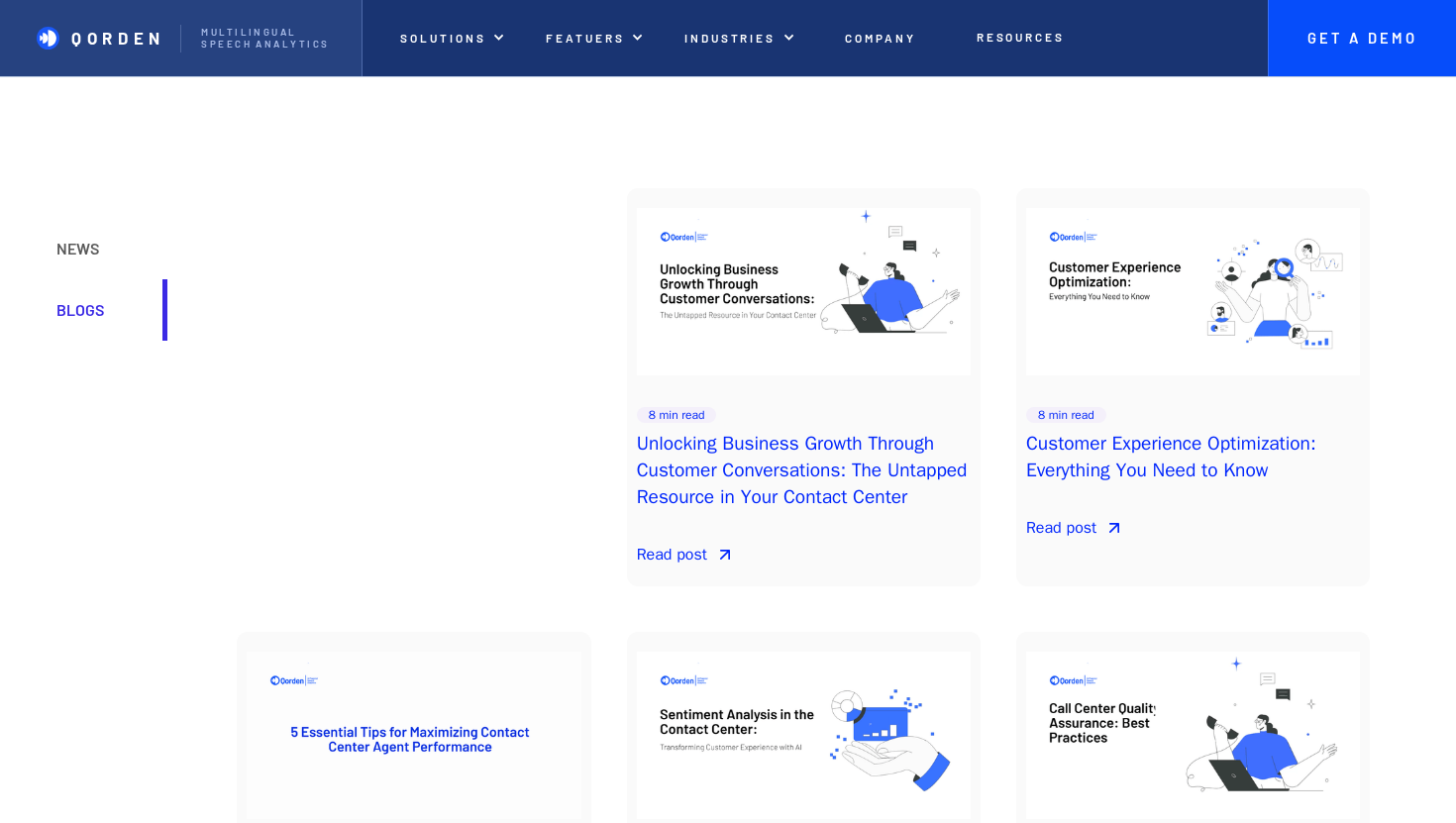 click on "QORDEN" at bounding box center (118, 38) 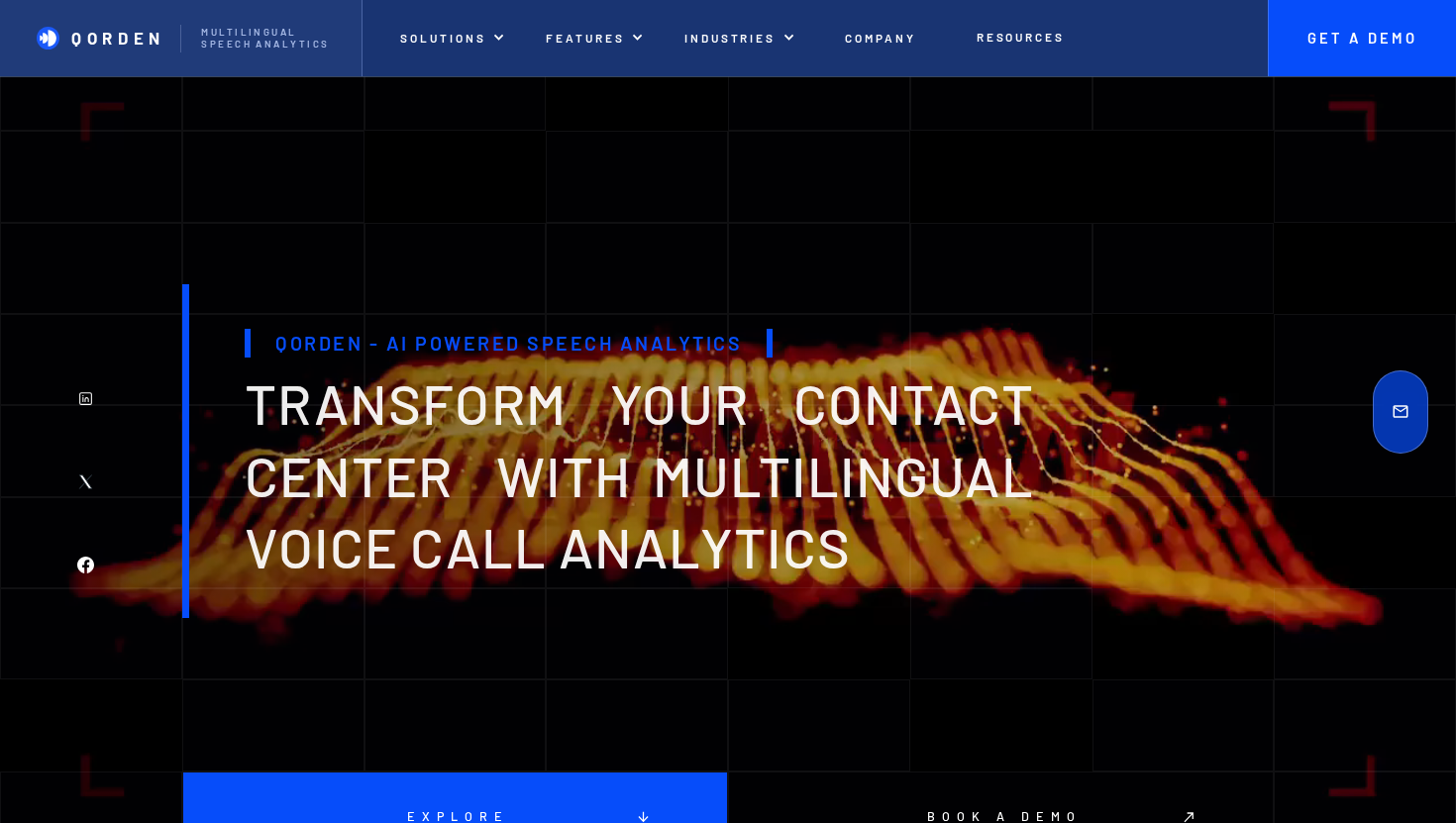 scroll, scrollTop: 0, scrollLeft: 0, axis: both 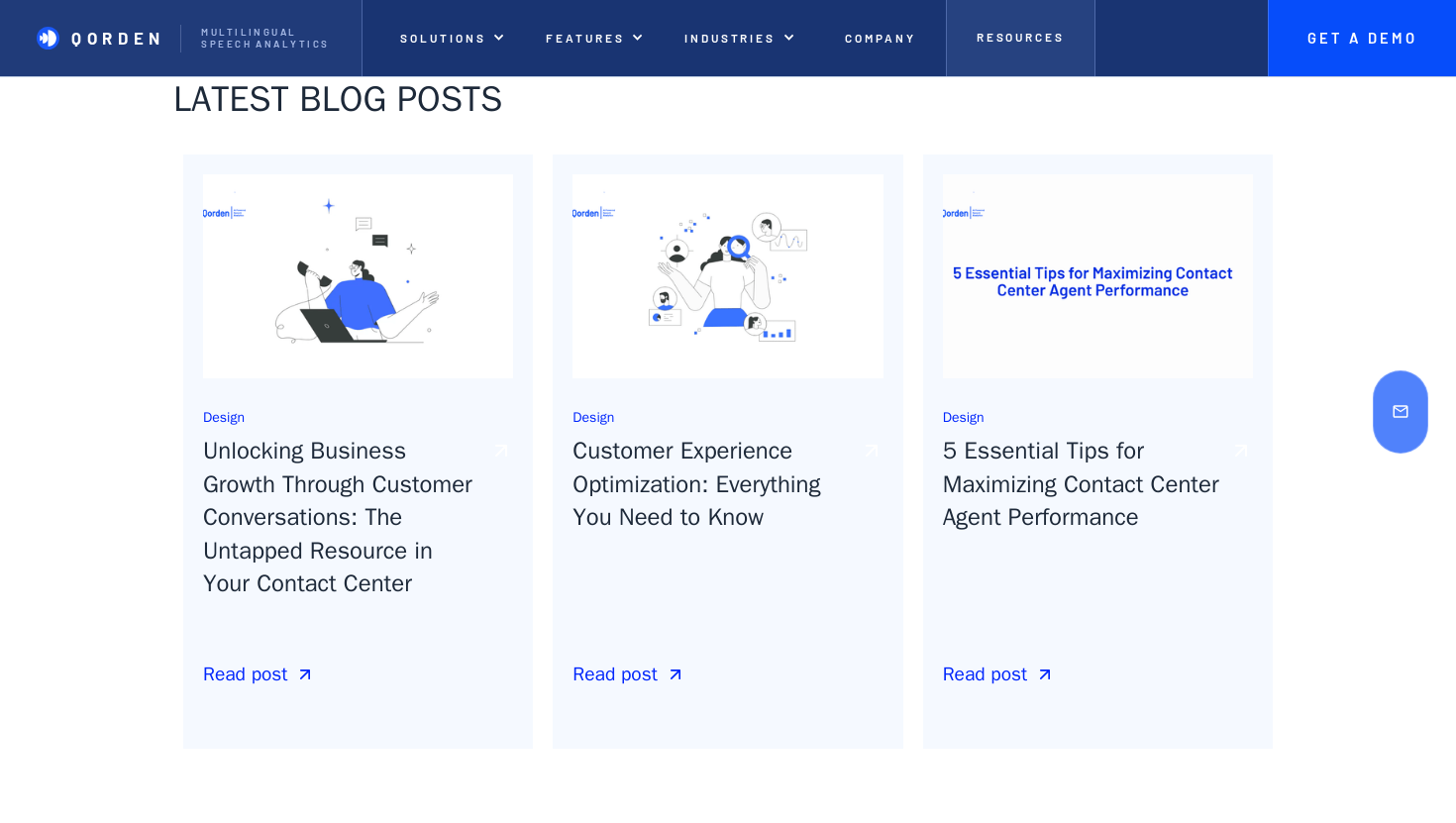 click on "Resources" at bounding box center (1020, 37) 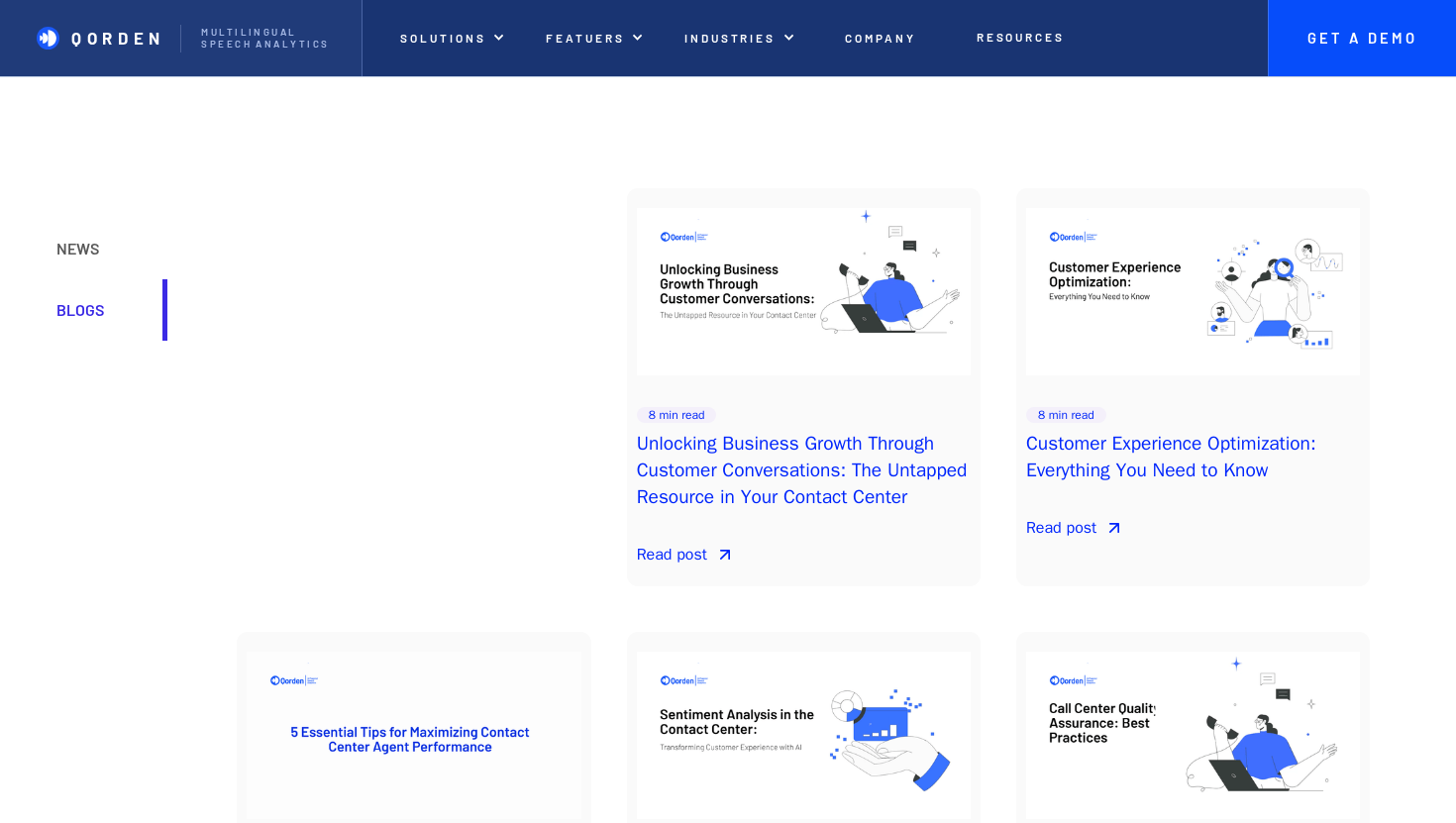 scroll, scrollTop: 0, scrollLeft: 0, axis: both 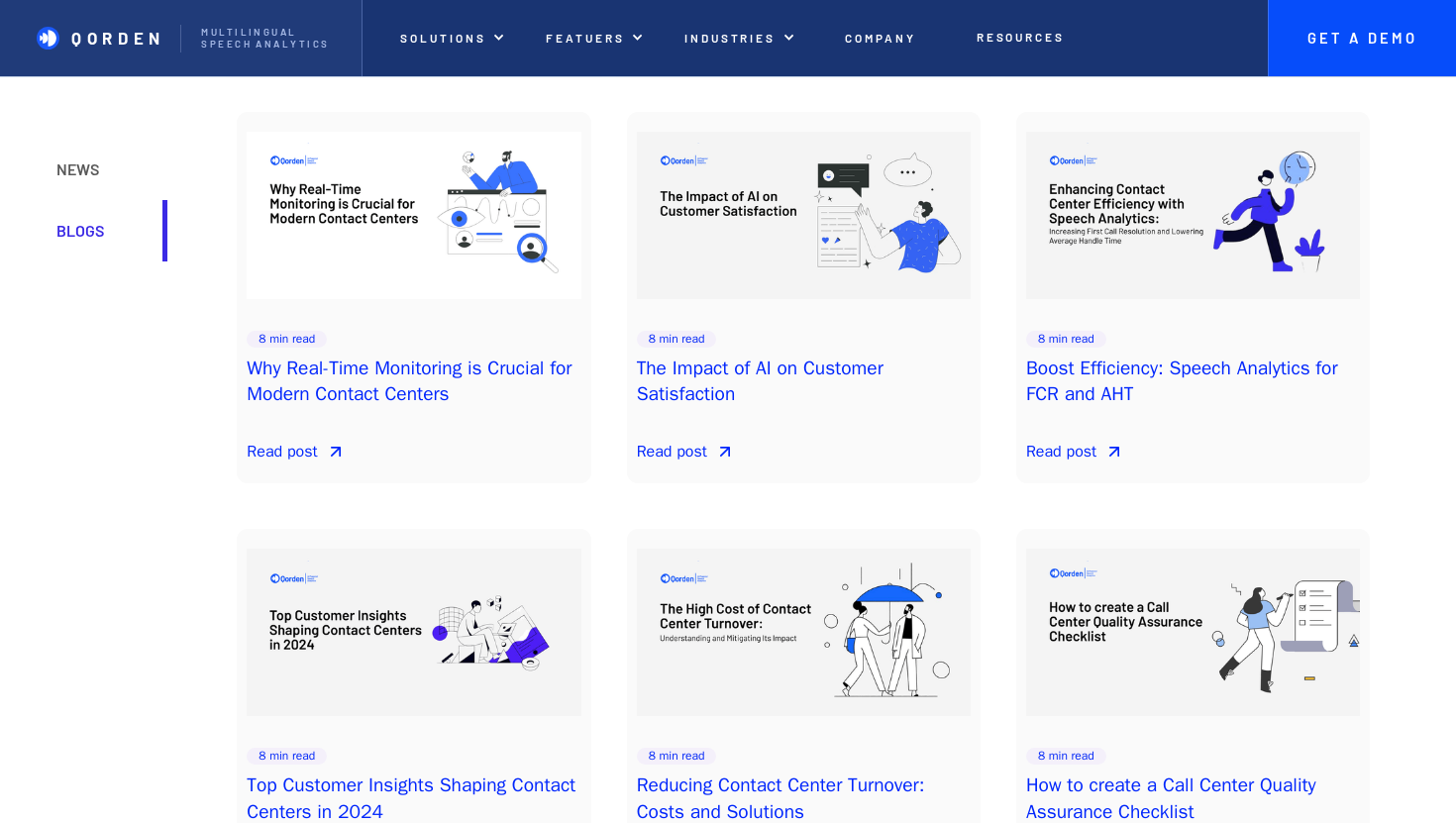 click on "Boost Efficiency: Speech Analytics for FCR and AHT" at bounding box center (1193, 382) 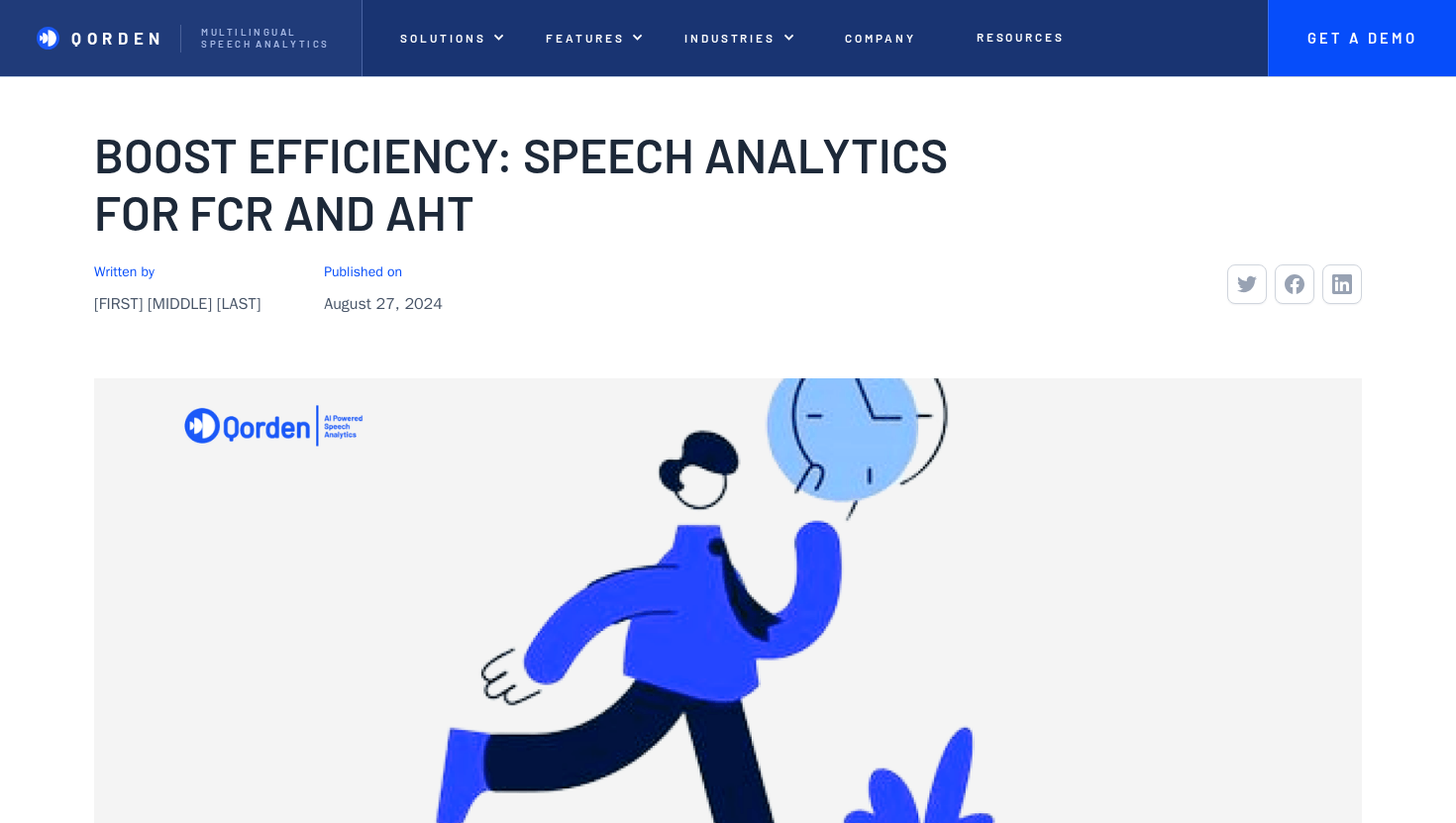 scroll, scrollTop: 0, scrollLeft: 0, axis: both 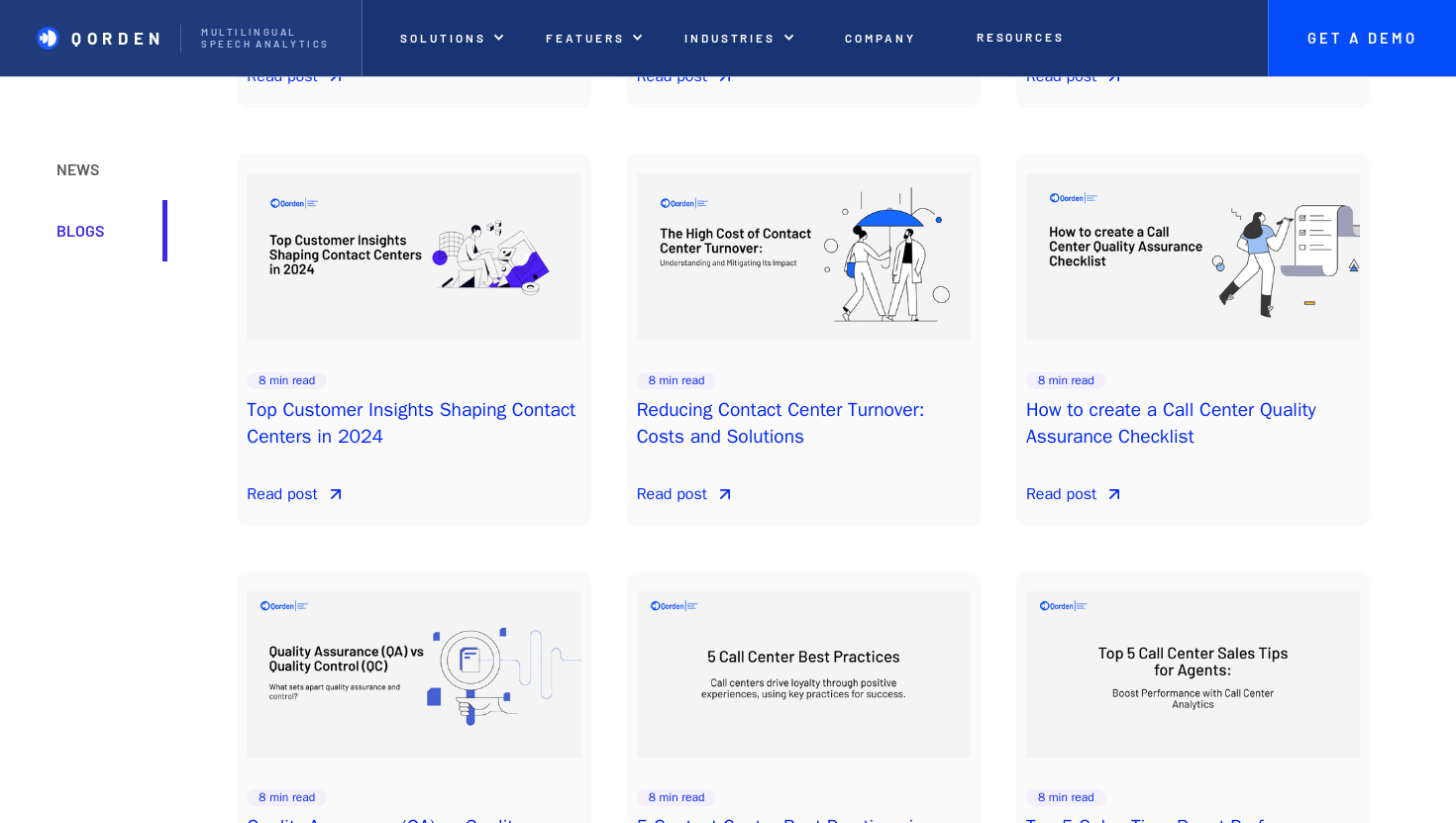 click on "Reducing Contact Center Turnover: Costs and Solutions" at bounding box center [803, 424] 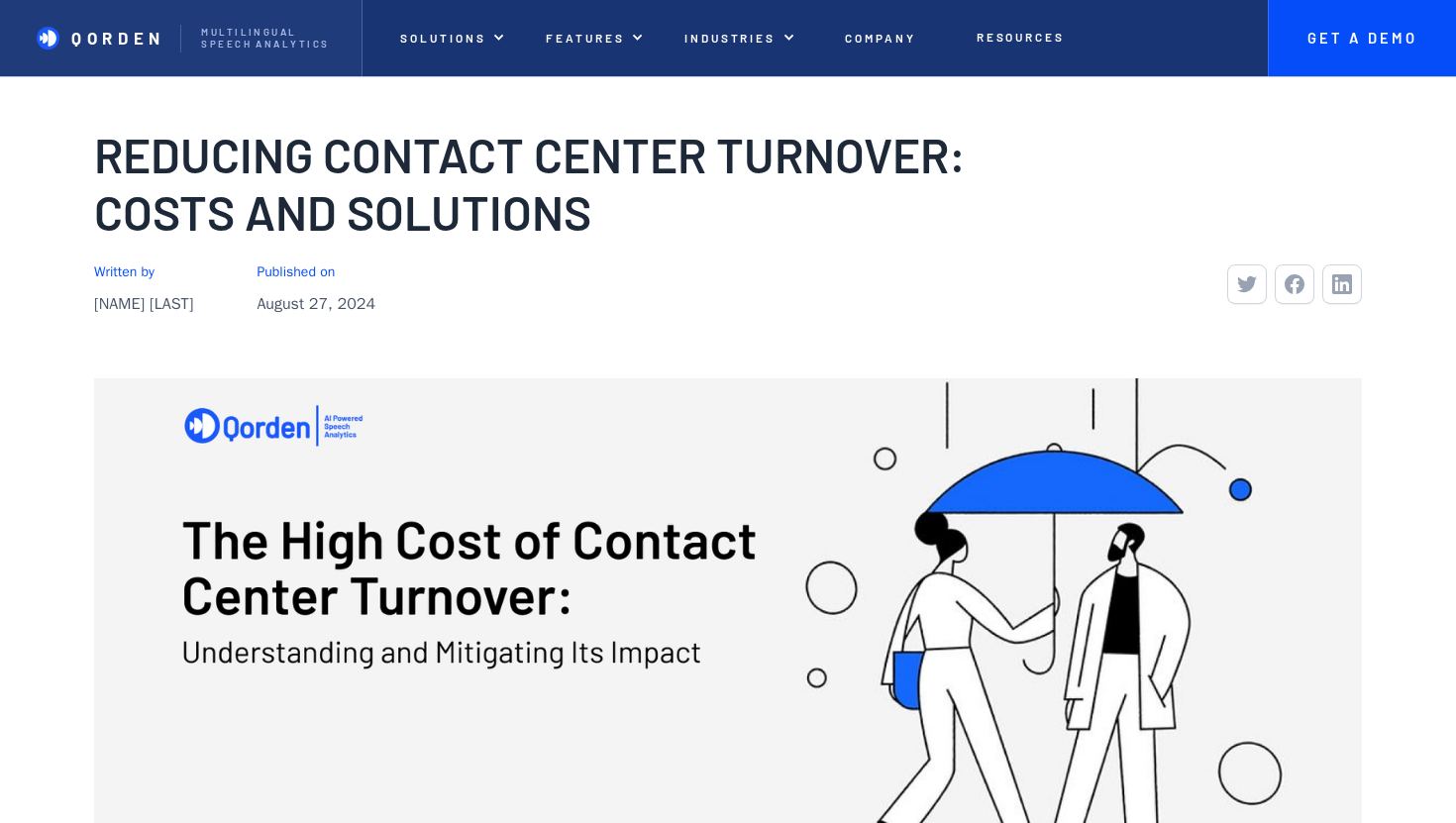 scroll, scrollTop: 0, scrollLeft: 0, axis: both 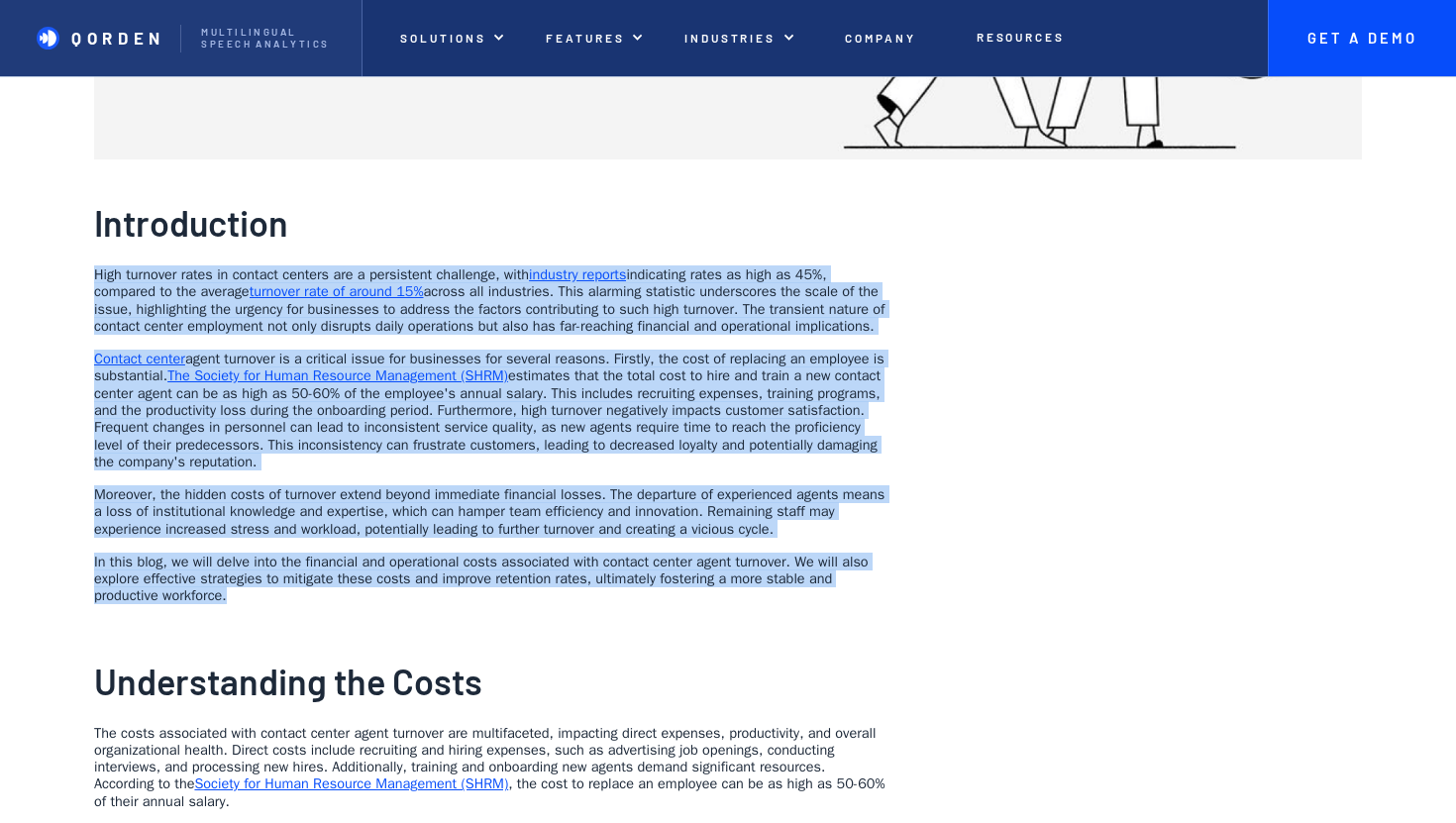 drag, startPoint x: 274, startPoint y: 616, endPoint x: 92, endPoint y: 281, distance: 381.24664 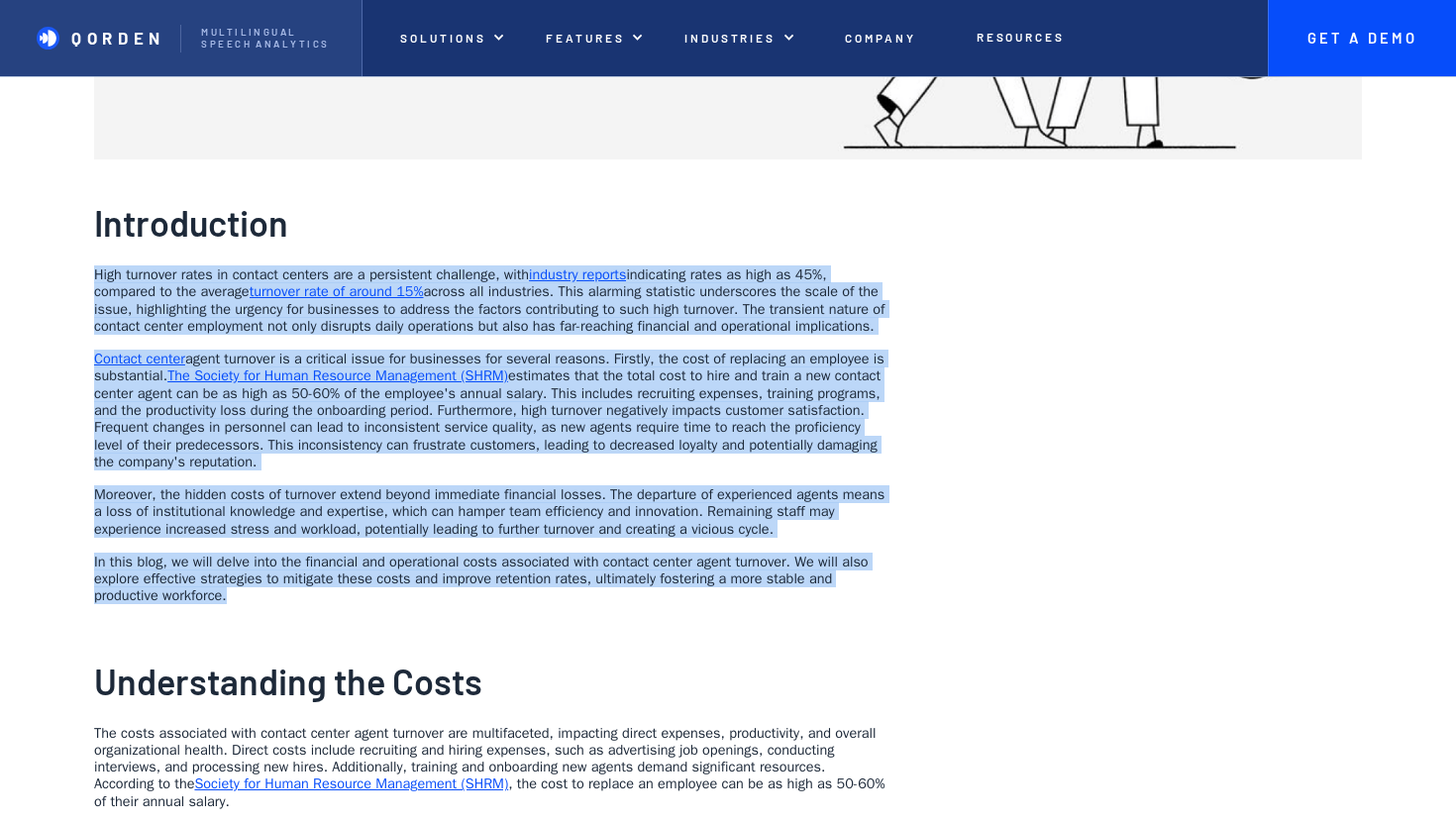 copy on "High turnover rates in contact centers are a persistent challenge, with  industry reports  indicating rates as high as 45%, compared to the average  turnover rate of around 15%  across all industries. This alarming statistic underscores the scale of the issue, highlighting the urgency for businesses to address the factors contributing to such high turnover. The transient nature of contact center employment not only disrupts daily operations but also has far-reaching financial and operational implications. Contact center  agent turnover is a critical issue for businesses for several reasons. Firstly, the cost of replacing an employee is substantial.  The Society for Human Resource Management (SHRM)  estimates that the total cost to hire and train a new contact center agent can be as high as 50-60% of the employee's annual salary. This includes recruiting expenses, training programs, and the productivity loss during the onboarding period. Furthermore, high turnover negatively impacts customer satisfaction. F..." 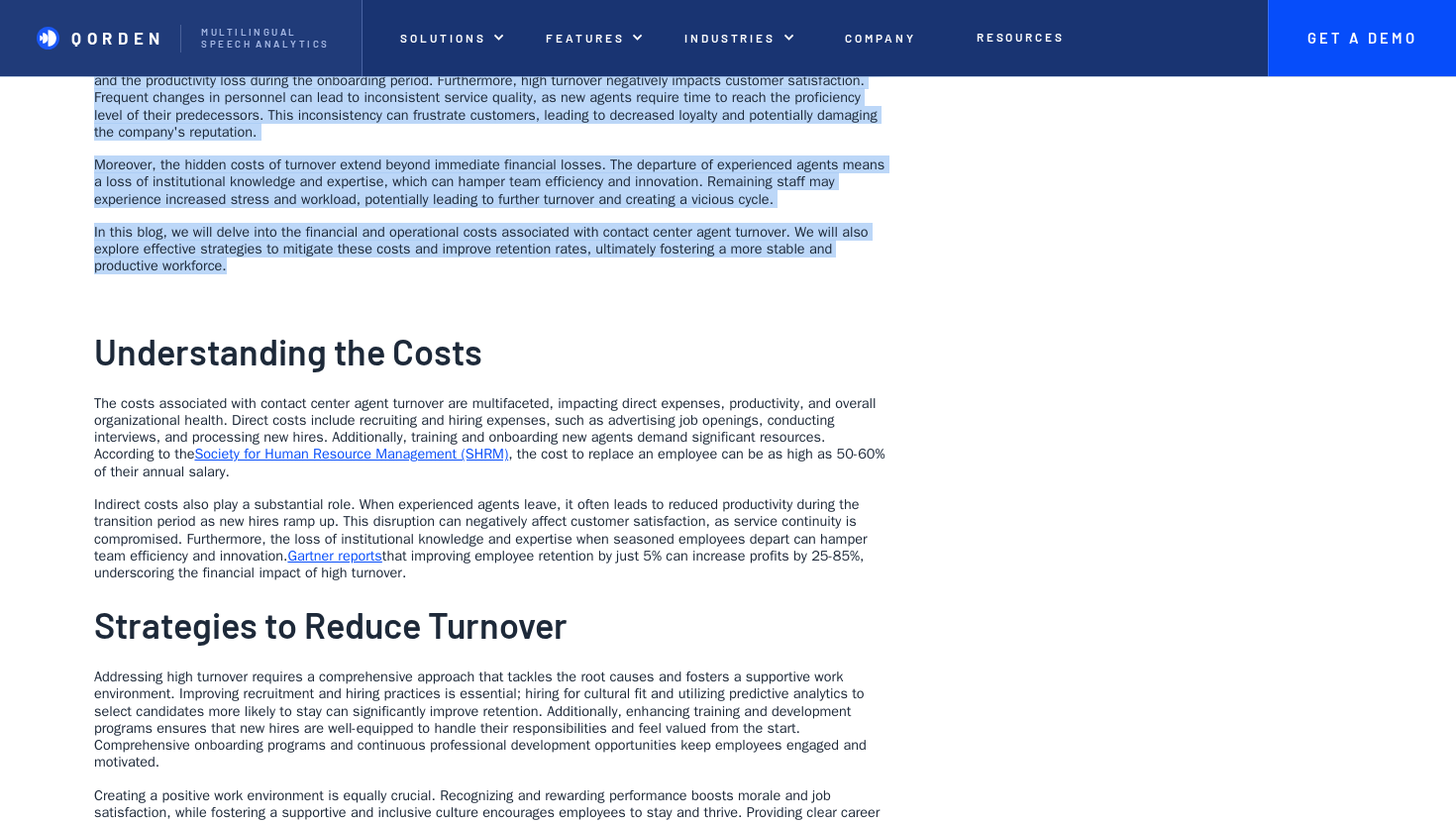 scroll, scrollTop: 1059, scrollLeft: 0, axis: vertical 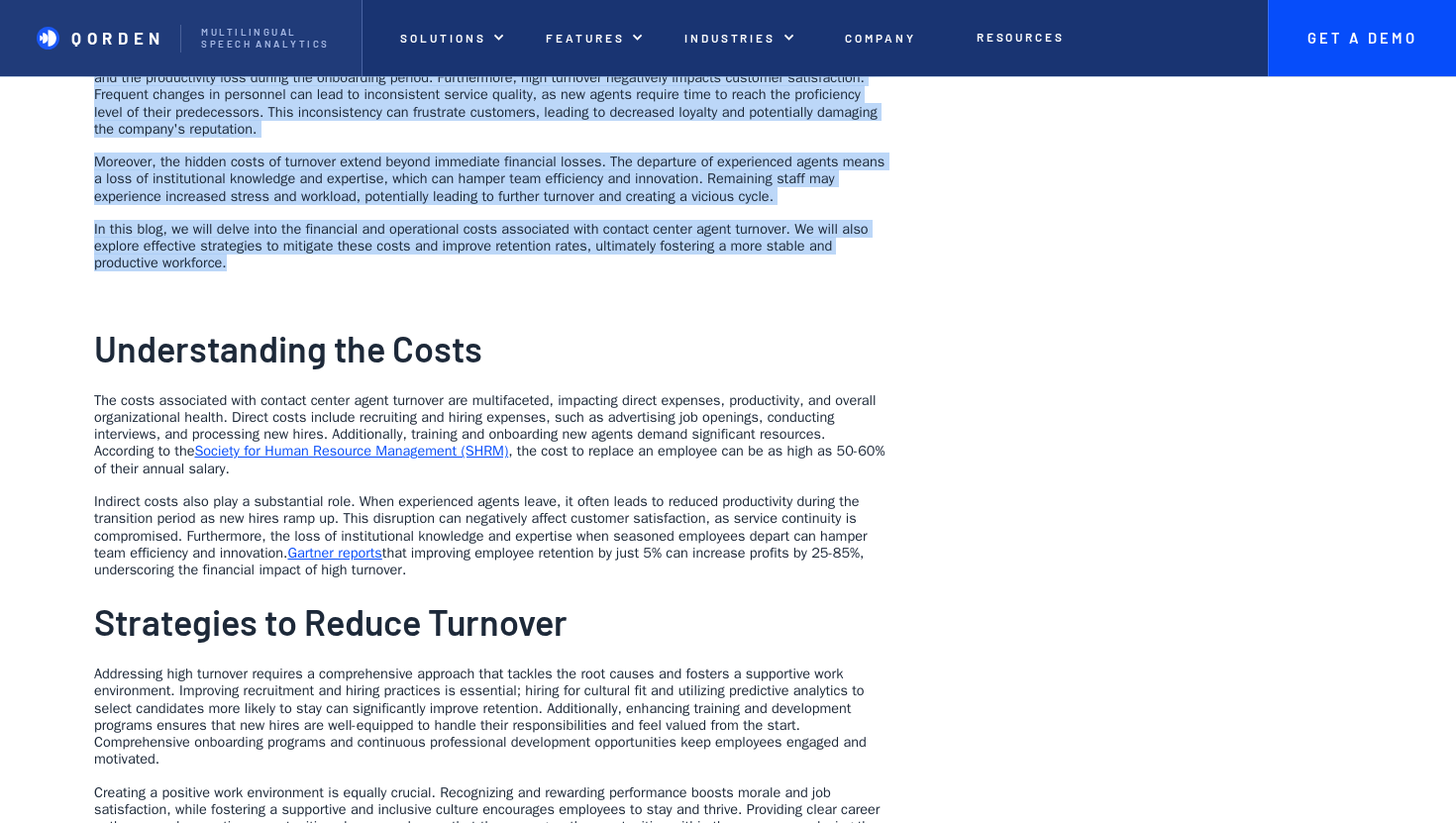 drag, startPoint x: 624, startPoint y: 588, endPoint x: 78, endPoint y: 424, distance: 570.0982 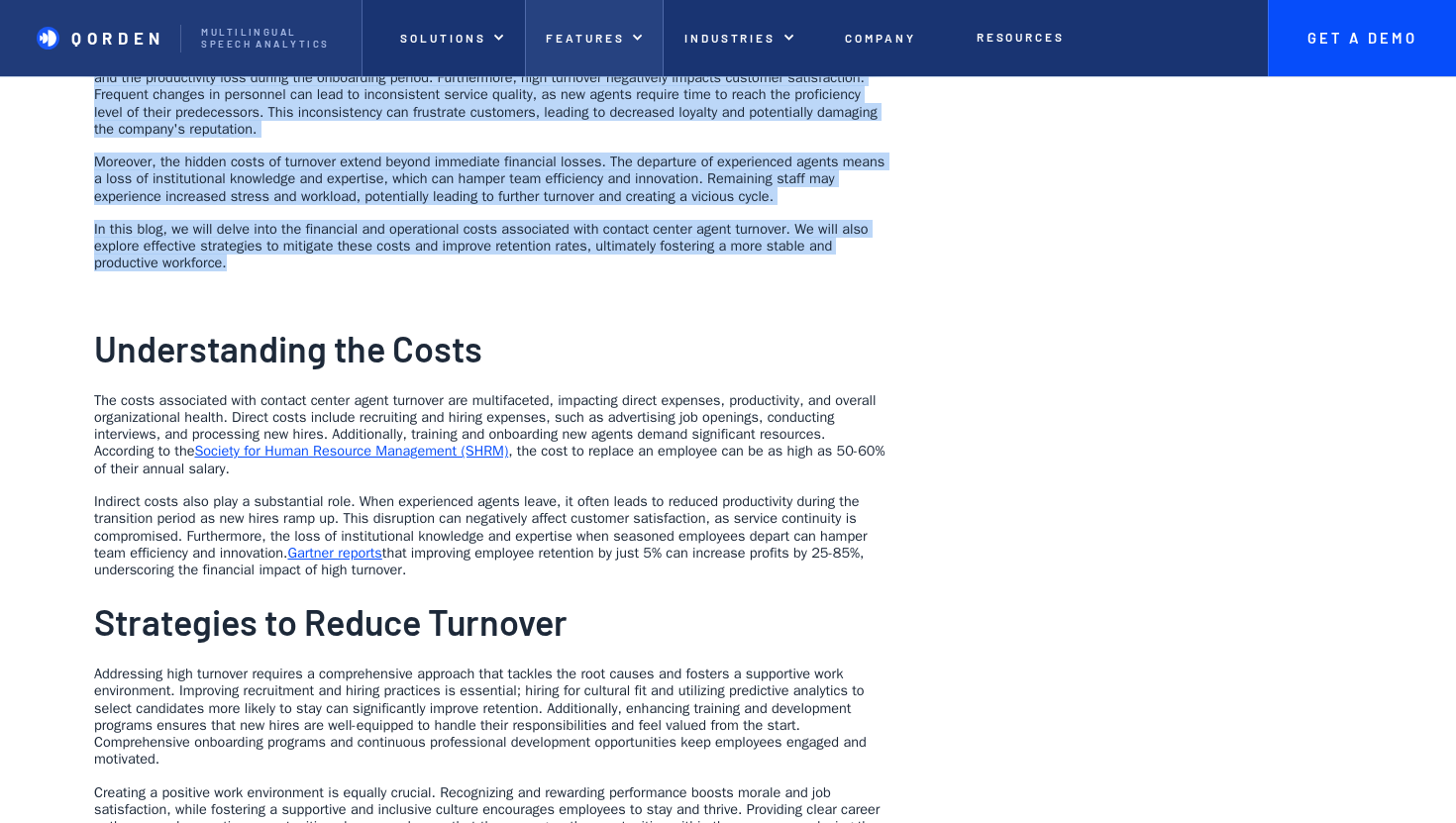 copy on "The costs associated with contact center agent turnover are multifaceted, impacting direct expenses, productivity, and overall organizational health. Direct costs include recruiting and hiring expenses, such as advertising job openings, conducting interviews, and processing new hires. Additionally, training and onboarding new agents demand significant resources. According to the  Society for Human Resource Management (SHRM) , the cost to replace an employee can be as high as 50-60% of their annual salary. Indirect costs also play a substantial role. When experienced agents leave, it often leads to reduced productivity during the transition period as new hires ramp up. This disruption can negatively affect customer satisfaction, as service continuity is compromised. Furthermore, the loss of institutional knowledge and expertise when seasoned employees depart can hamper team efficiency and innovation.  Gartner reports  that improving employee retention by just 5% can increase profits by 25-85%, underscoring ..." 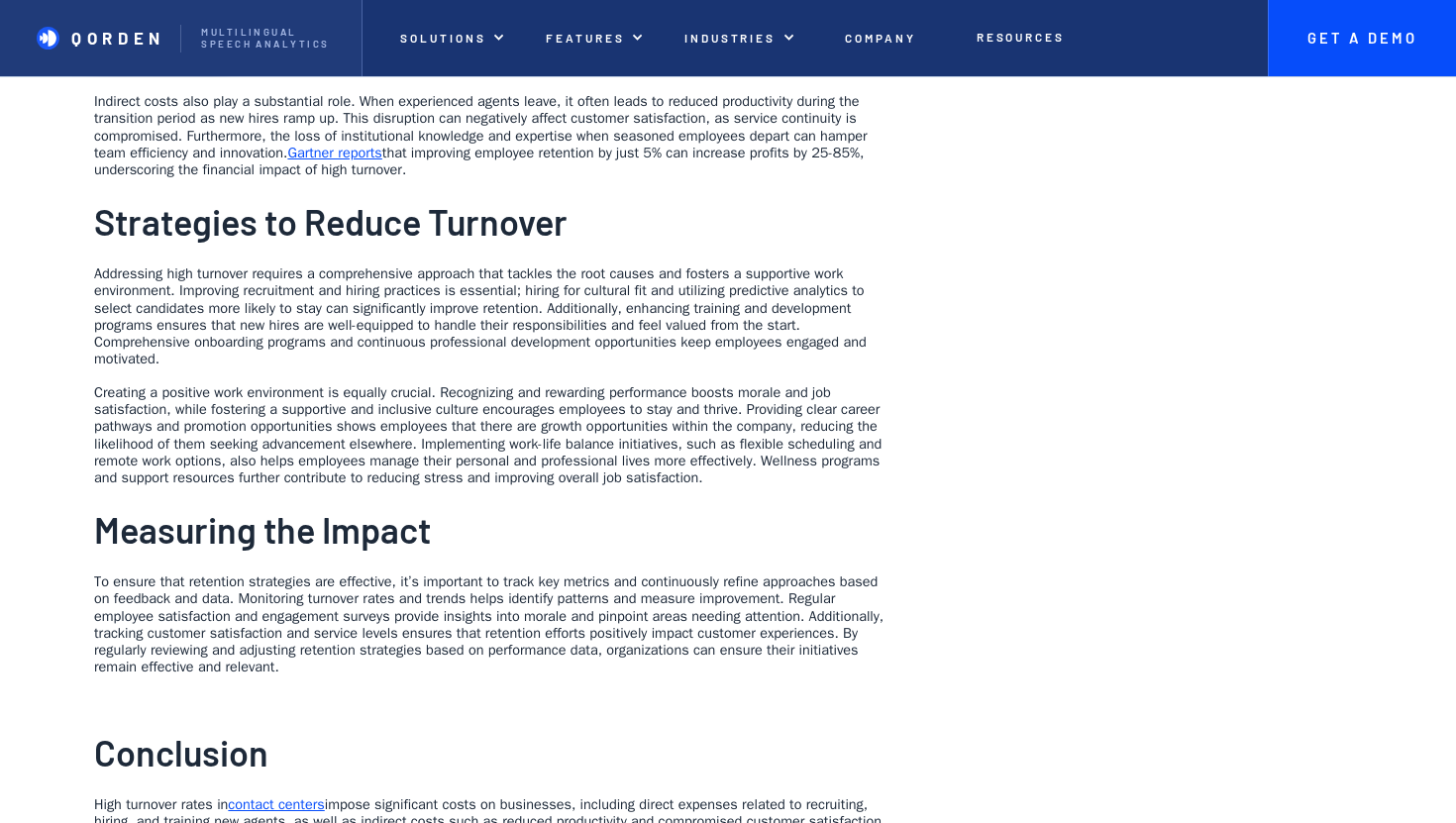 scroll, scrollTop: 1462, scrollLeft: 0, axis: vertical 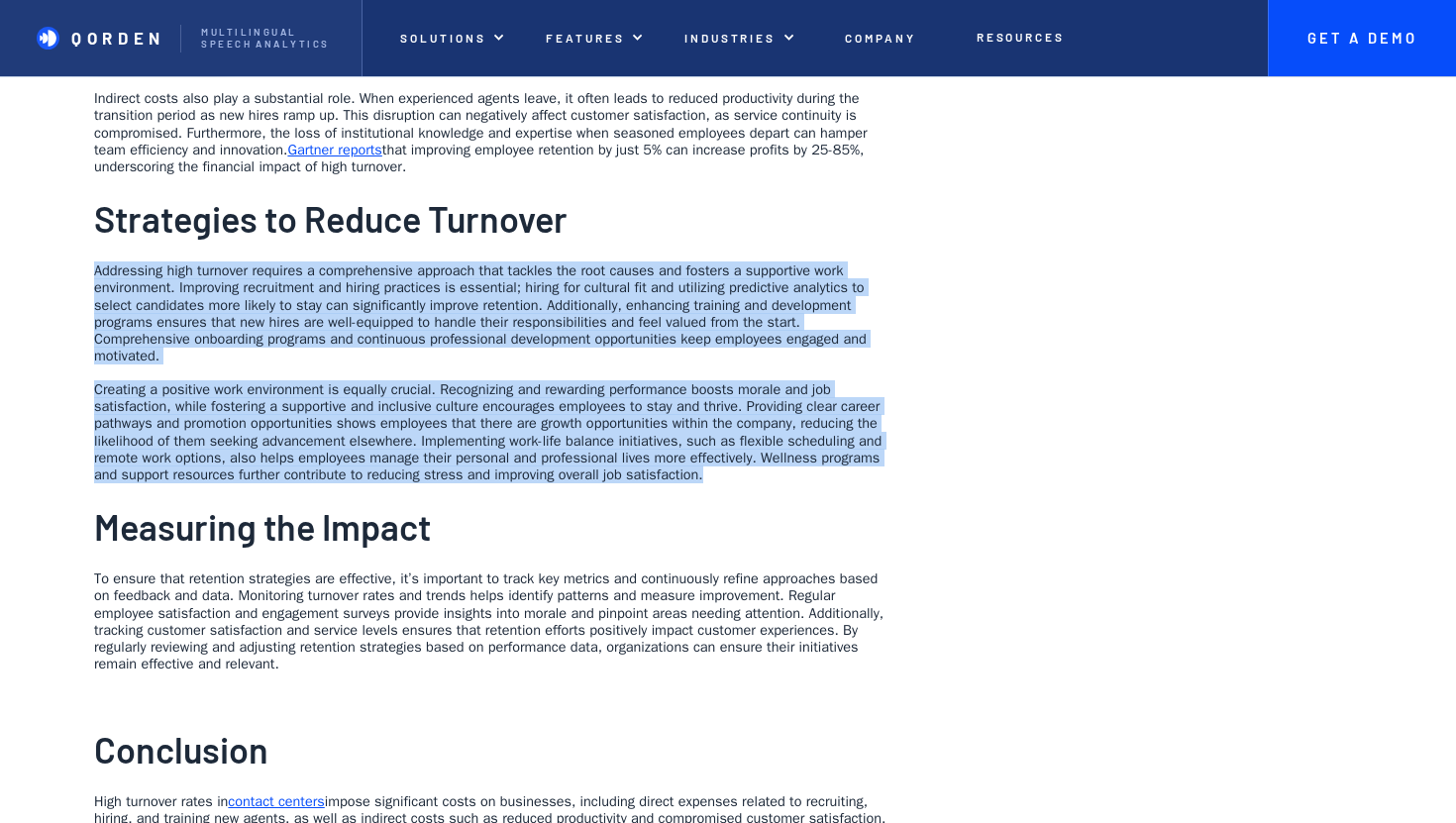drag, startPoint x: 93, startPoint y: 289, endPoint x: 256, endPoint y: 512, distance: 276.22093 